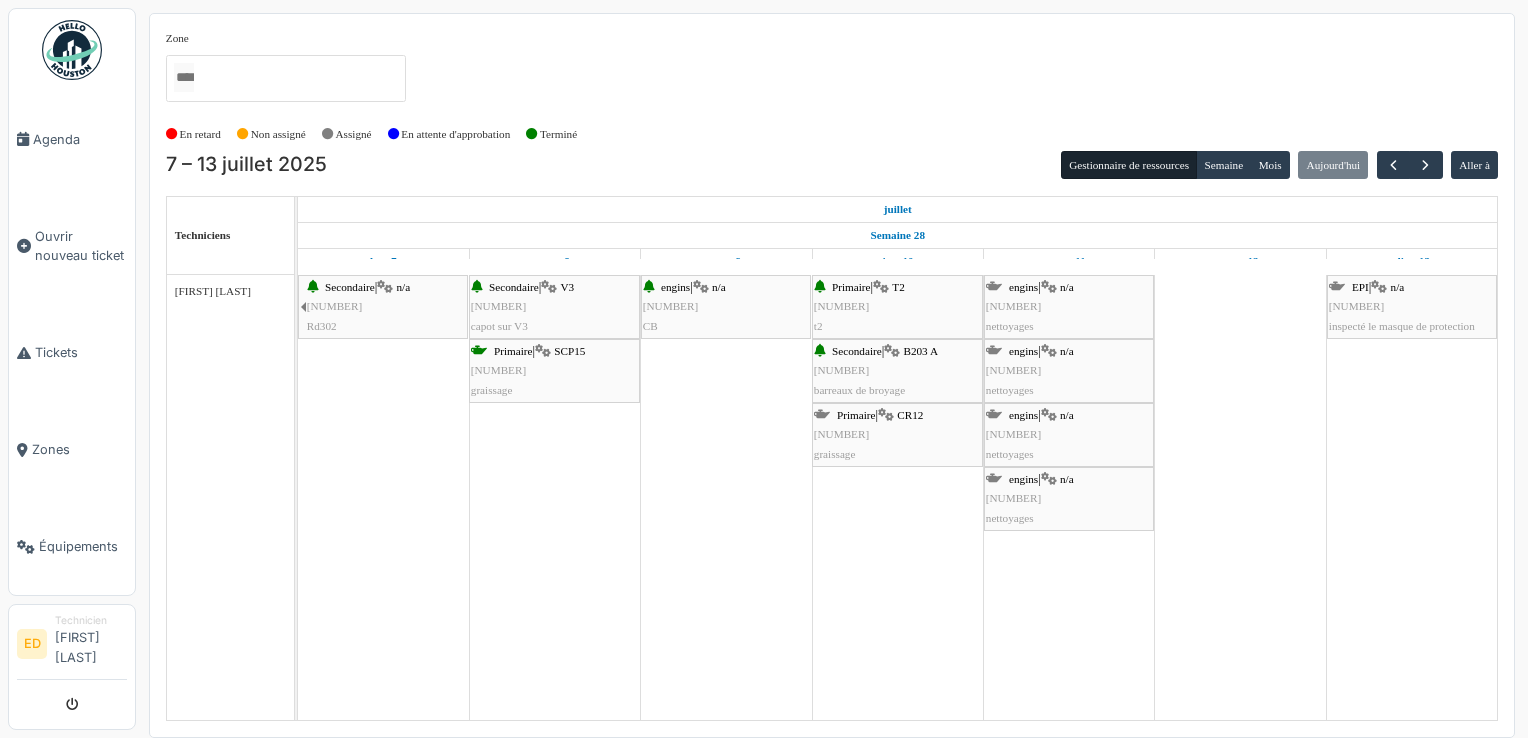 scroll, scrollTop: 0, scrollLeft: 0, axis: both 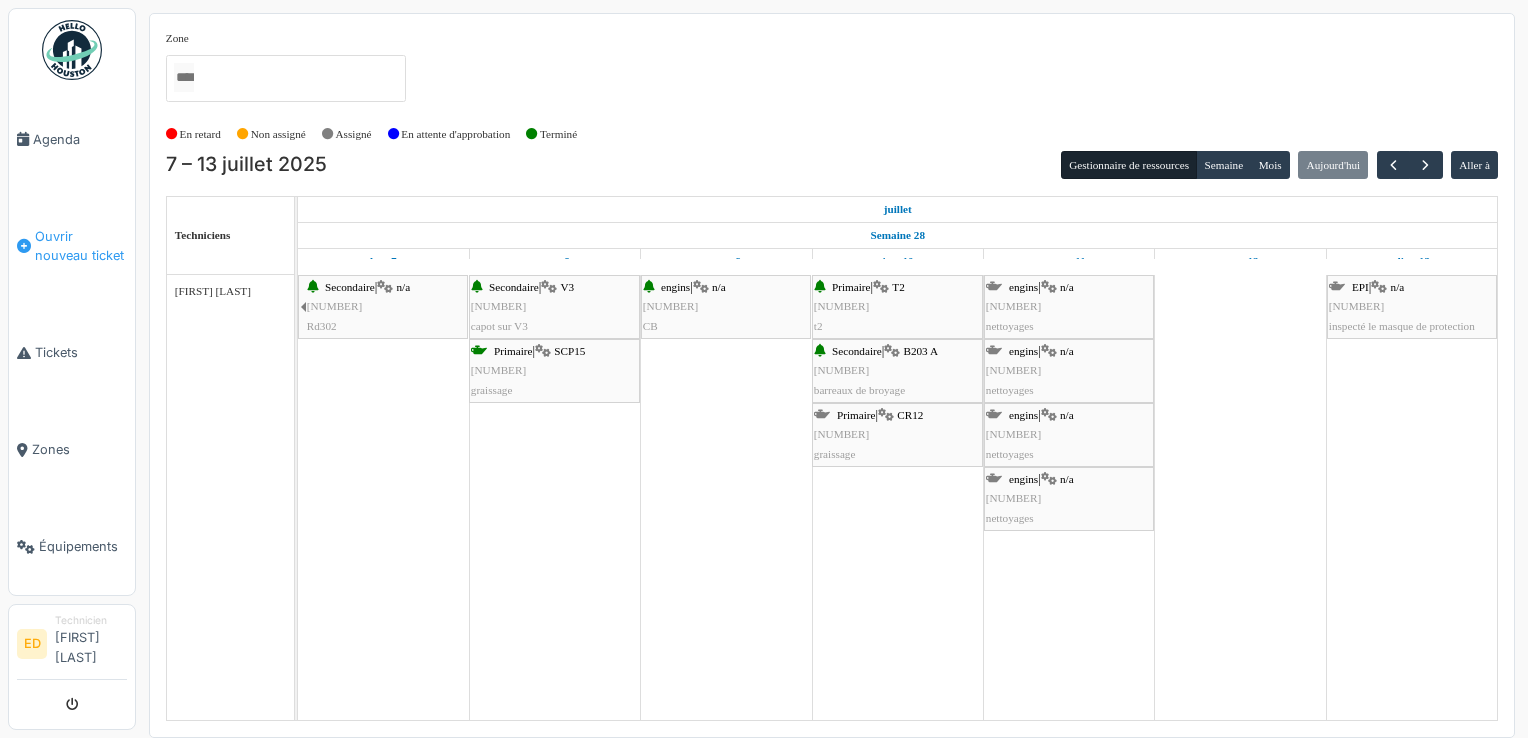 click on "Ouvrir nouveau ticket" at bounding box center [72, 246] 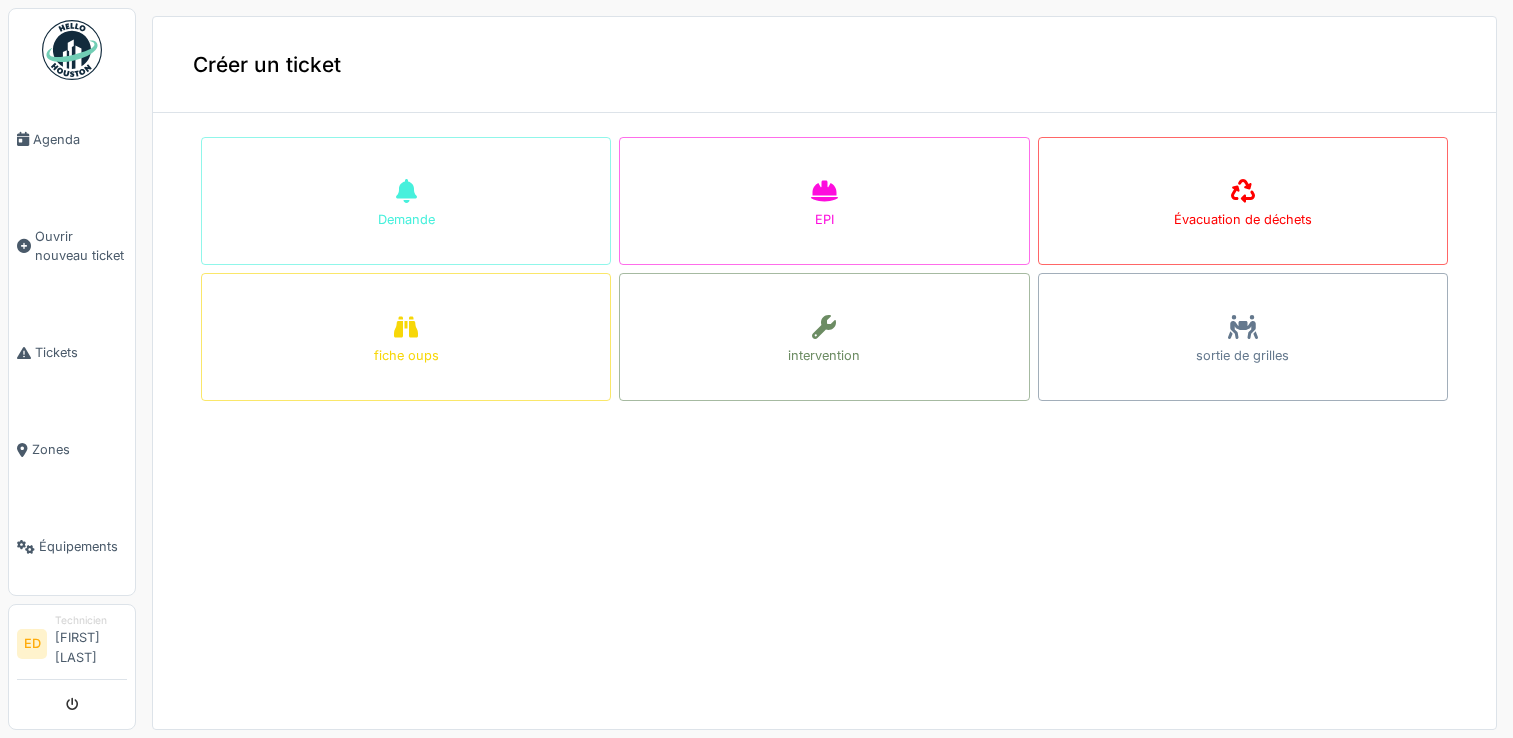 scroll, scrollTop: 0, scrollLeft: 0, axis: both 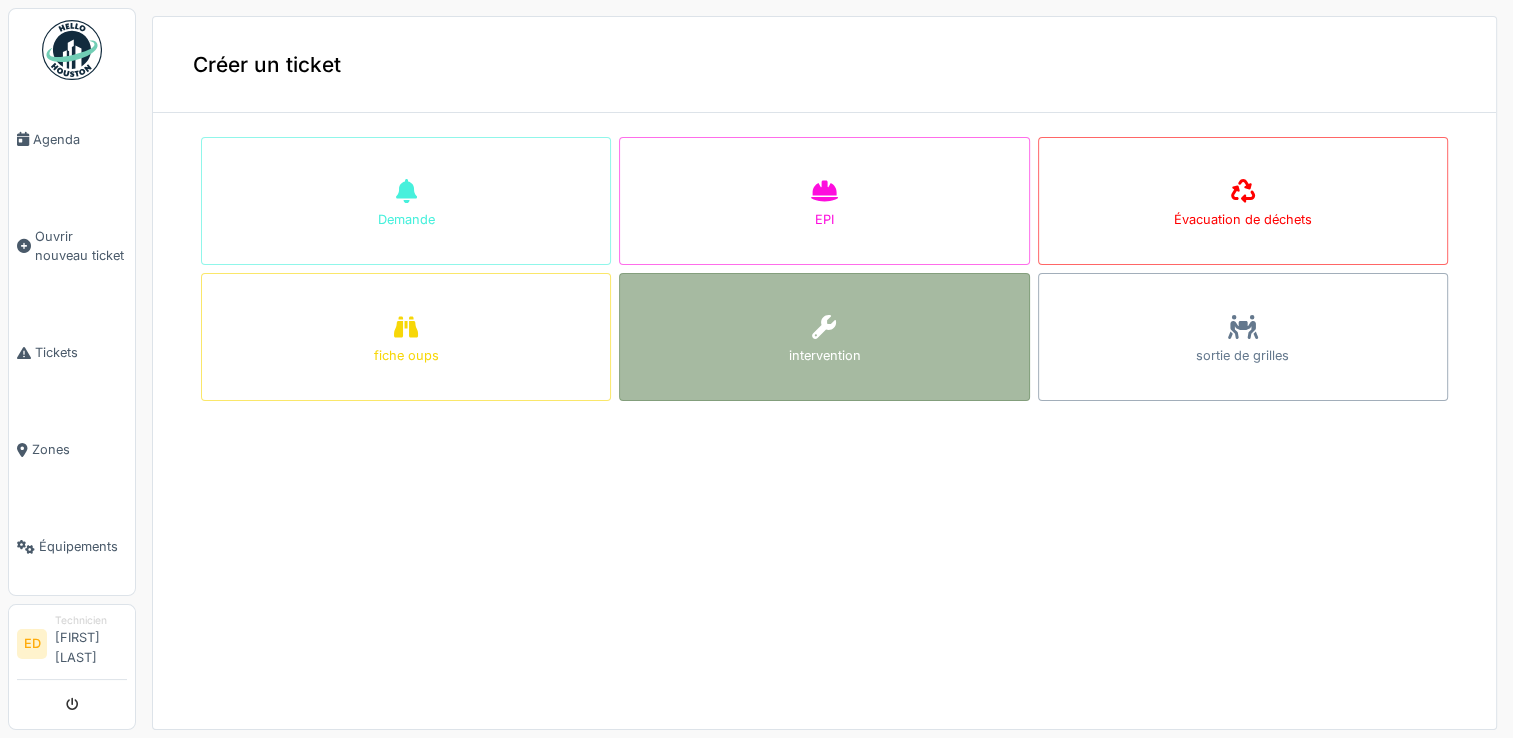 click on "intervention" at bounding box center [824, 337] 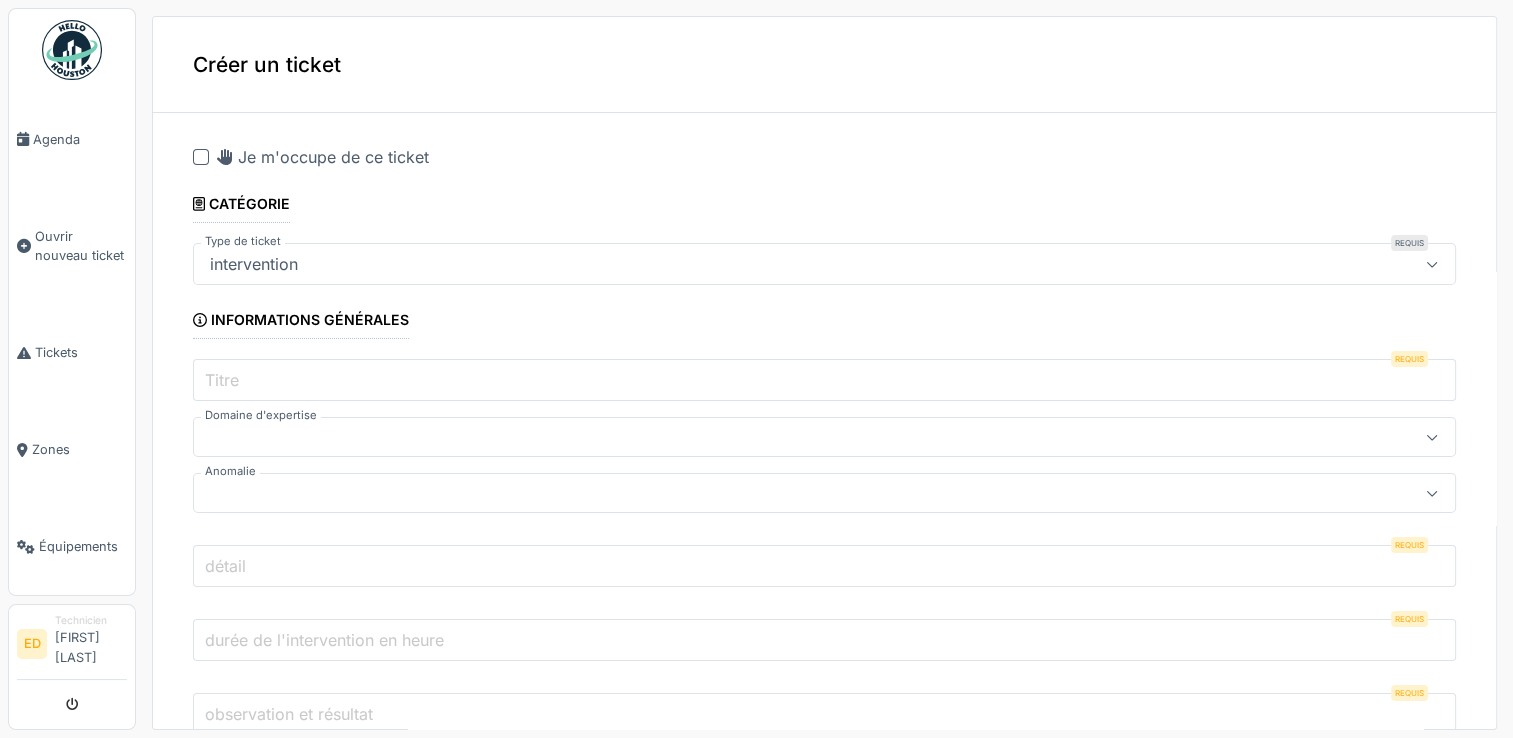 click at bounding box center [201, 157] 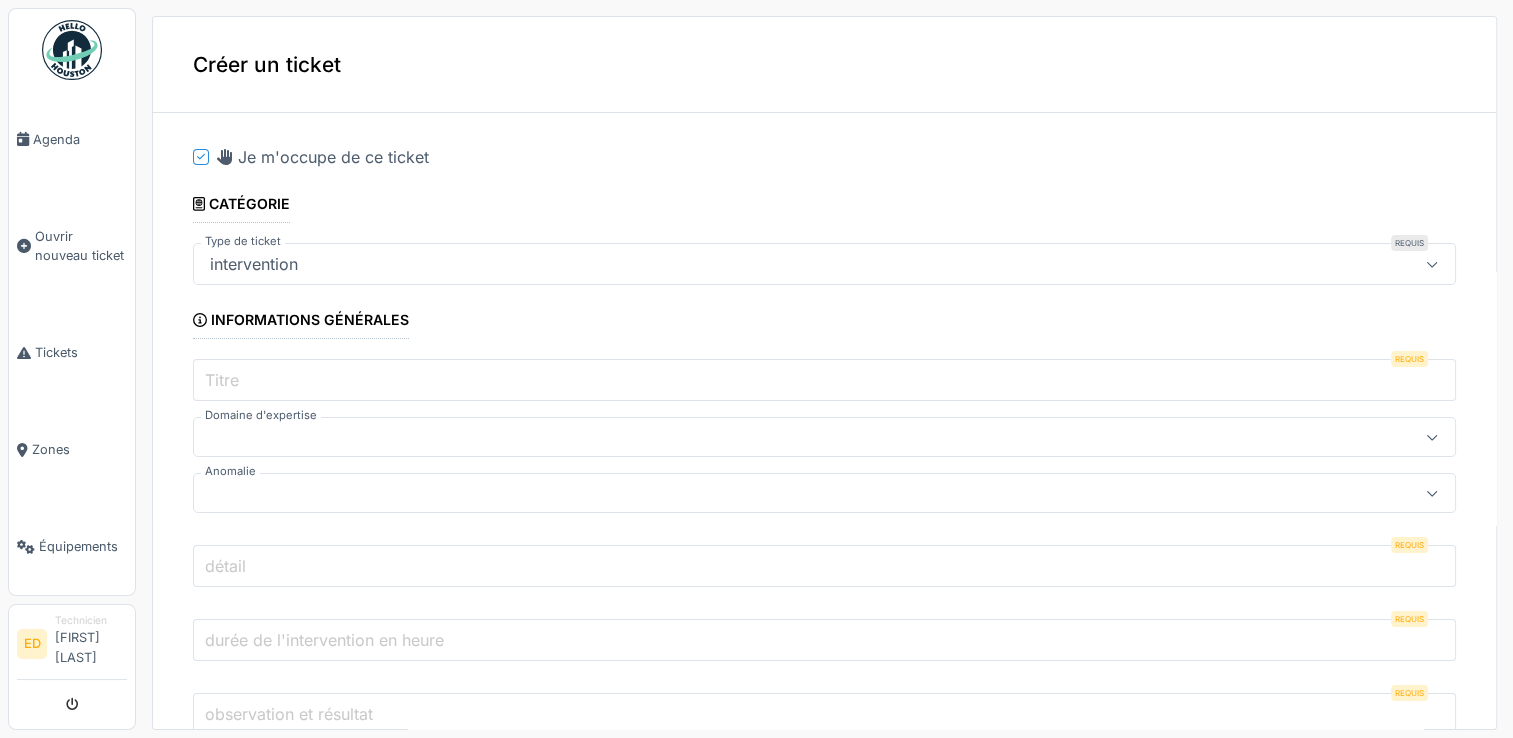 click on "Titre" at bounding box center (824, 380) 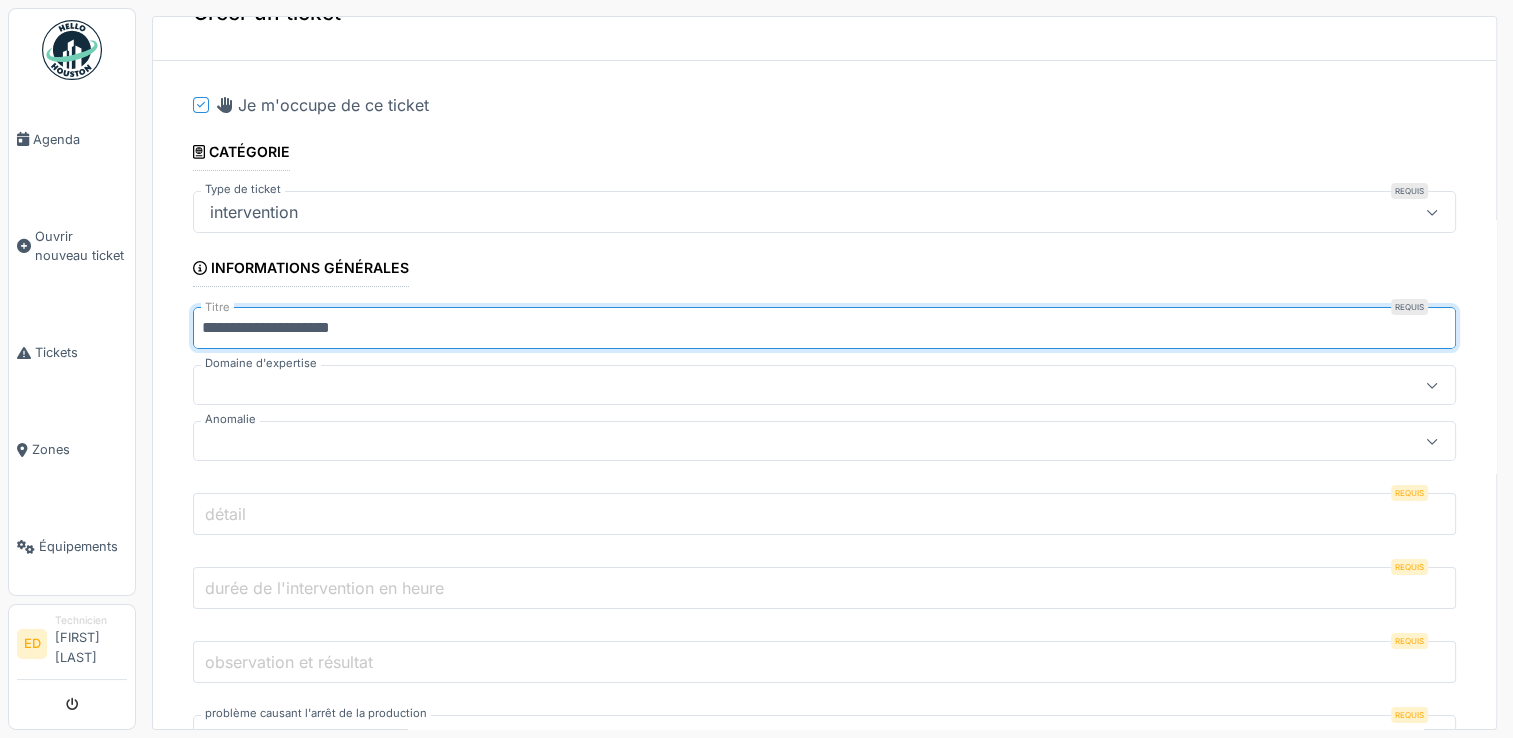 scroll, scrollTop: 100, scrollLeft: 0, axis: vertical 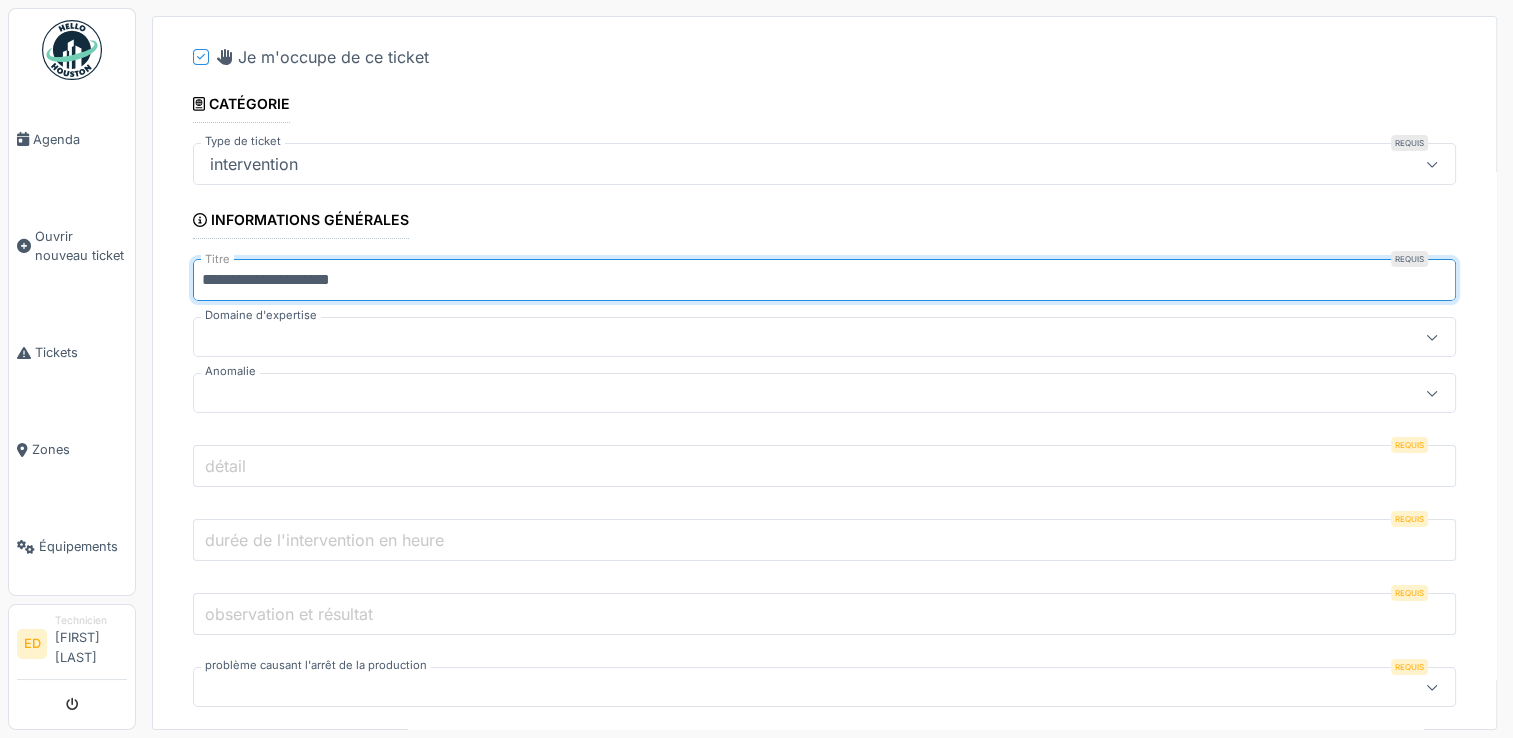 drag, startPoint x: 390, startPoint y: 282, endPoint x: 307, endPoint y: 294, distance: 83.86298 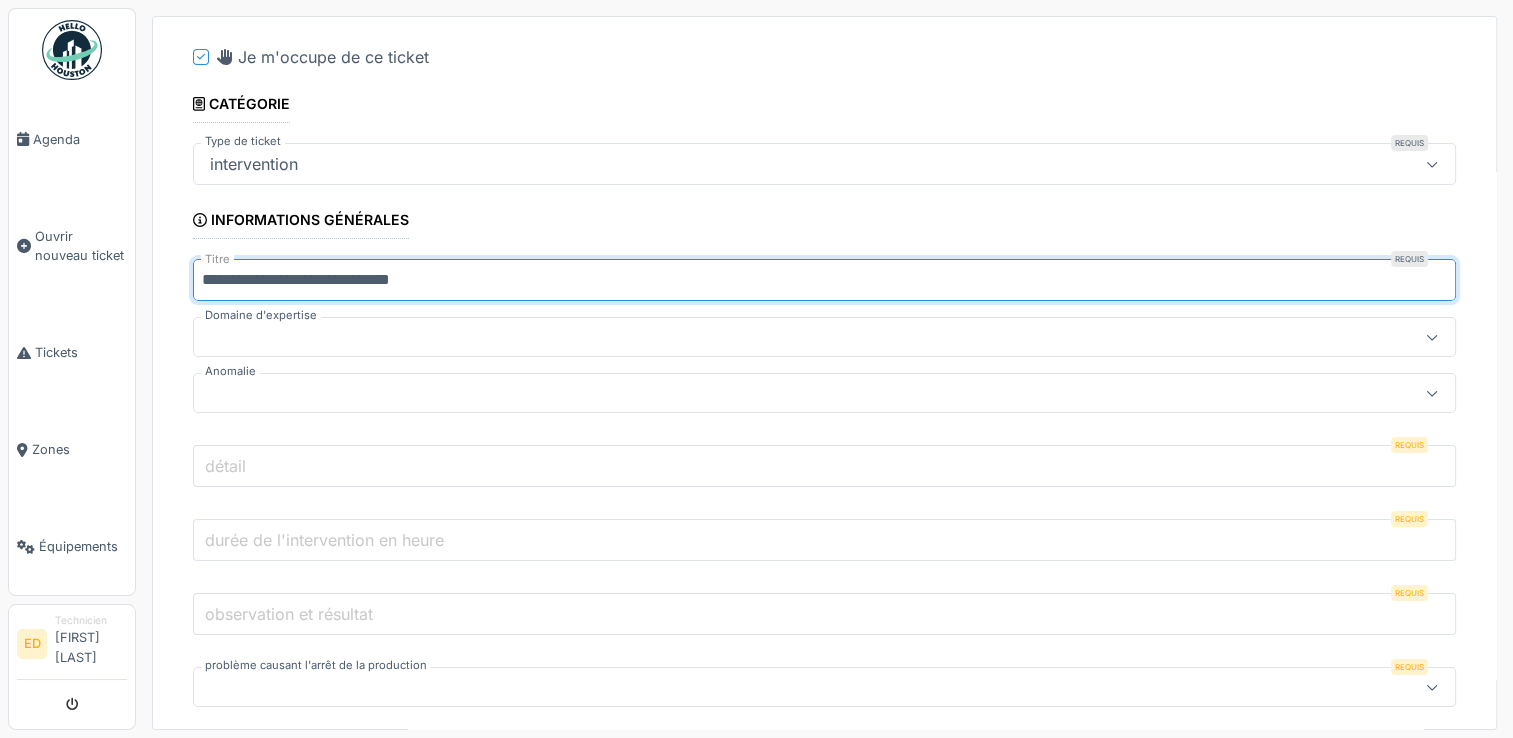 type on "**********" 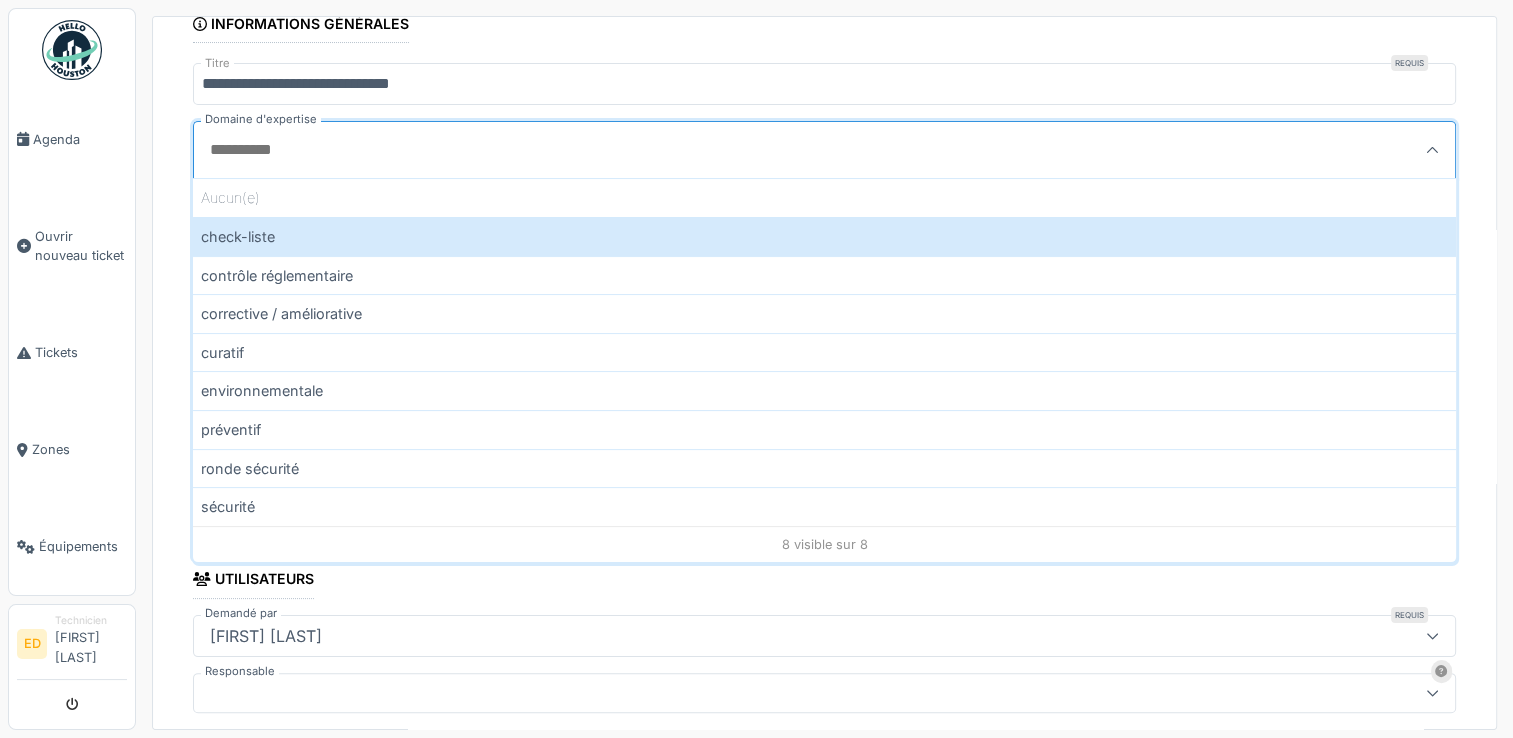 scroll, scrollTop: 300, scrollLeft: 0, axis: vertical 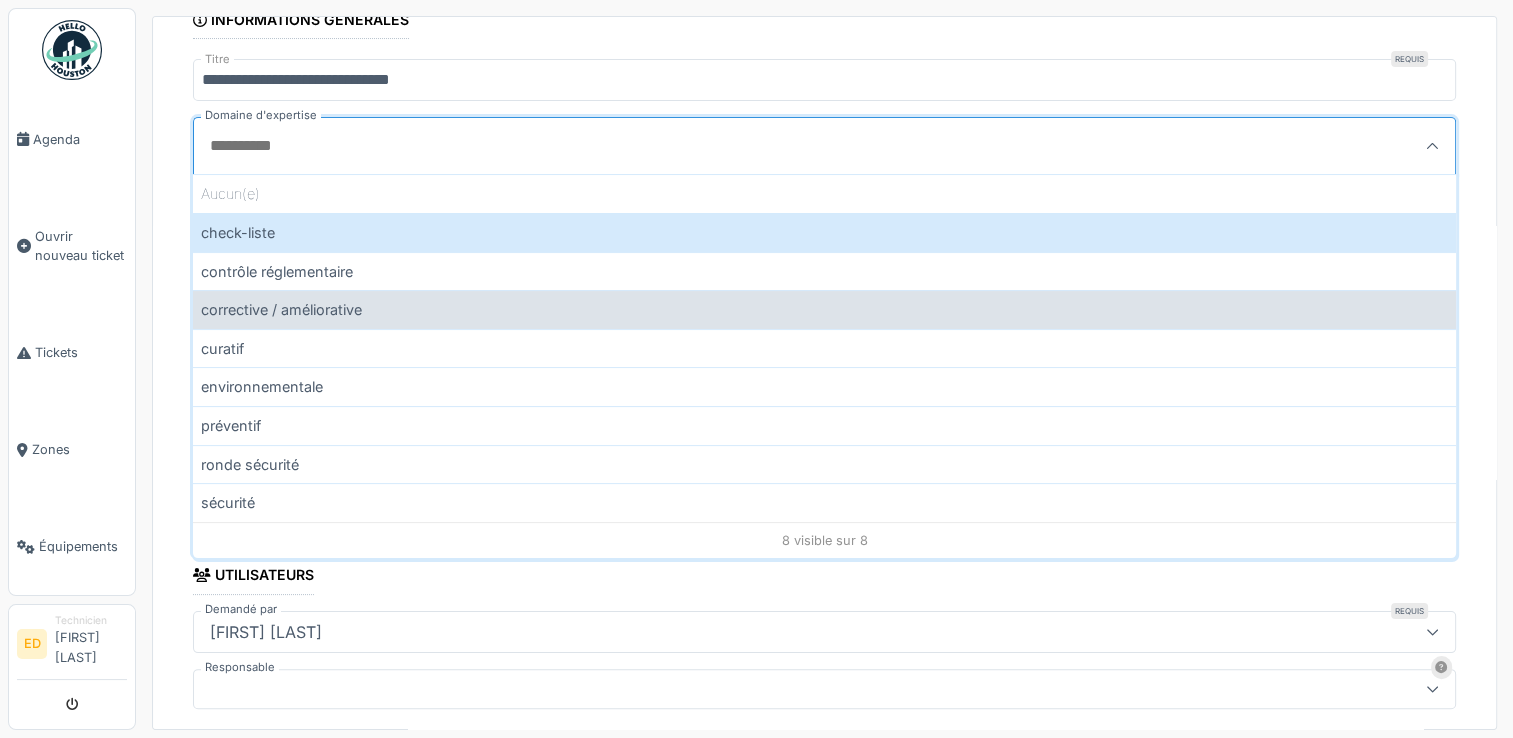 click on "corrective / améliorative" at bounding box center (824, 309) 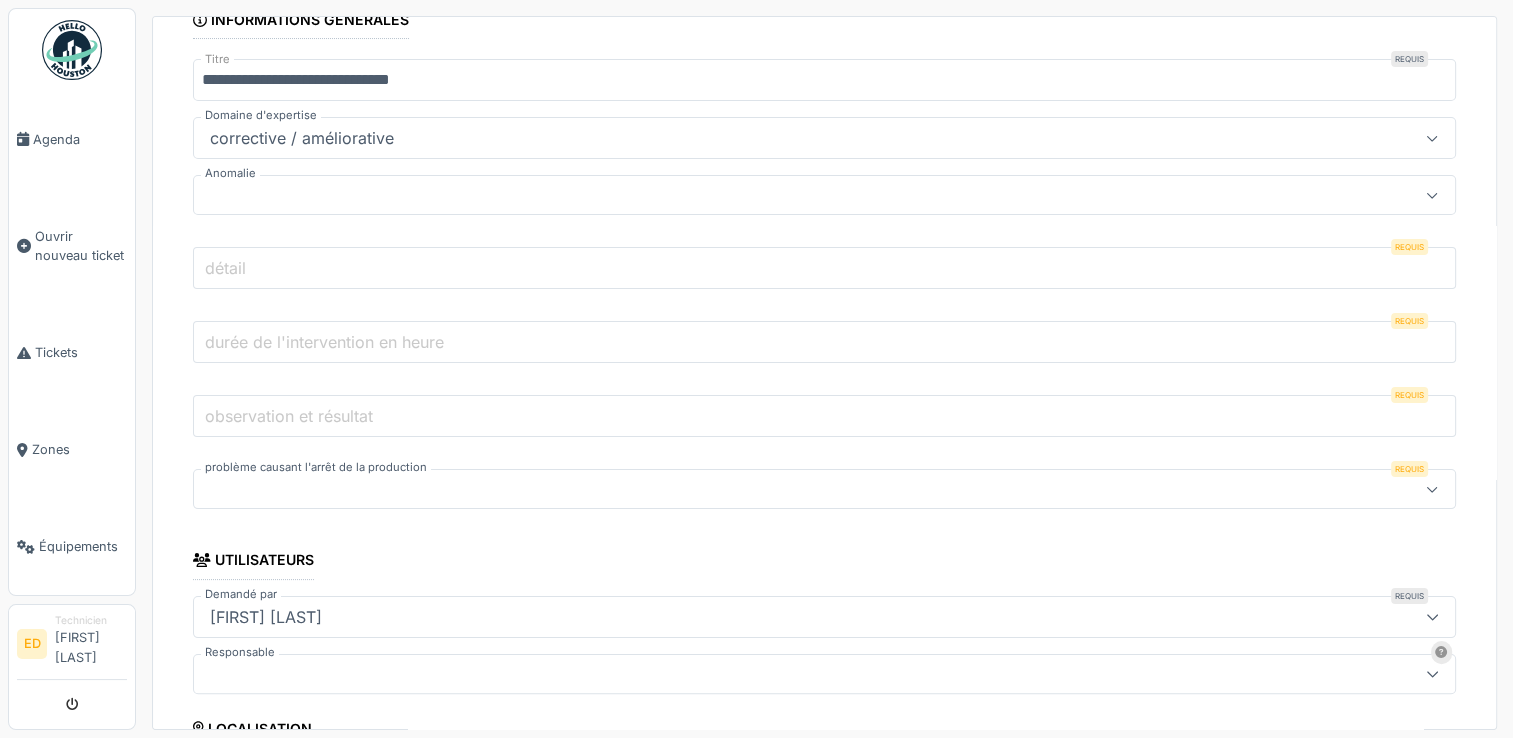 click at bounding box center (761, 195) 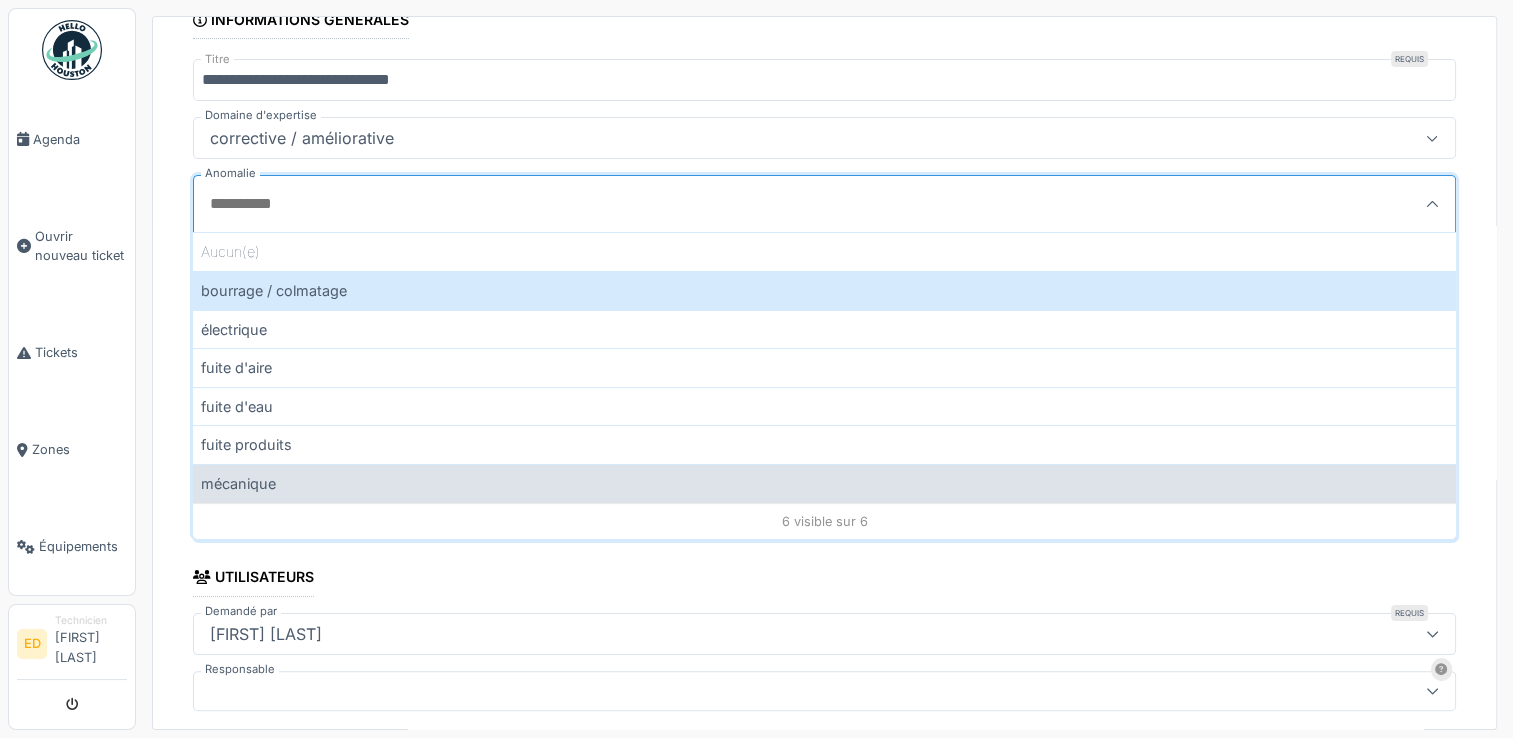 click on "mécanique" at bounding box center (824, 483) 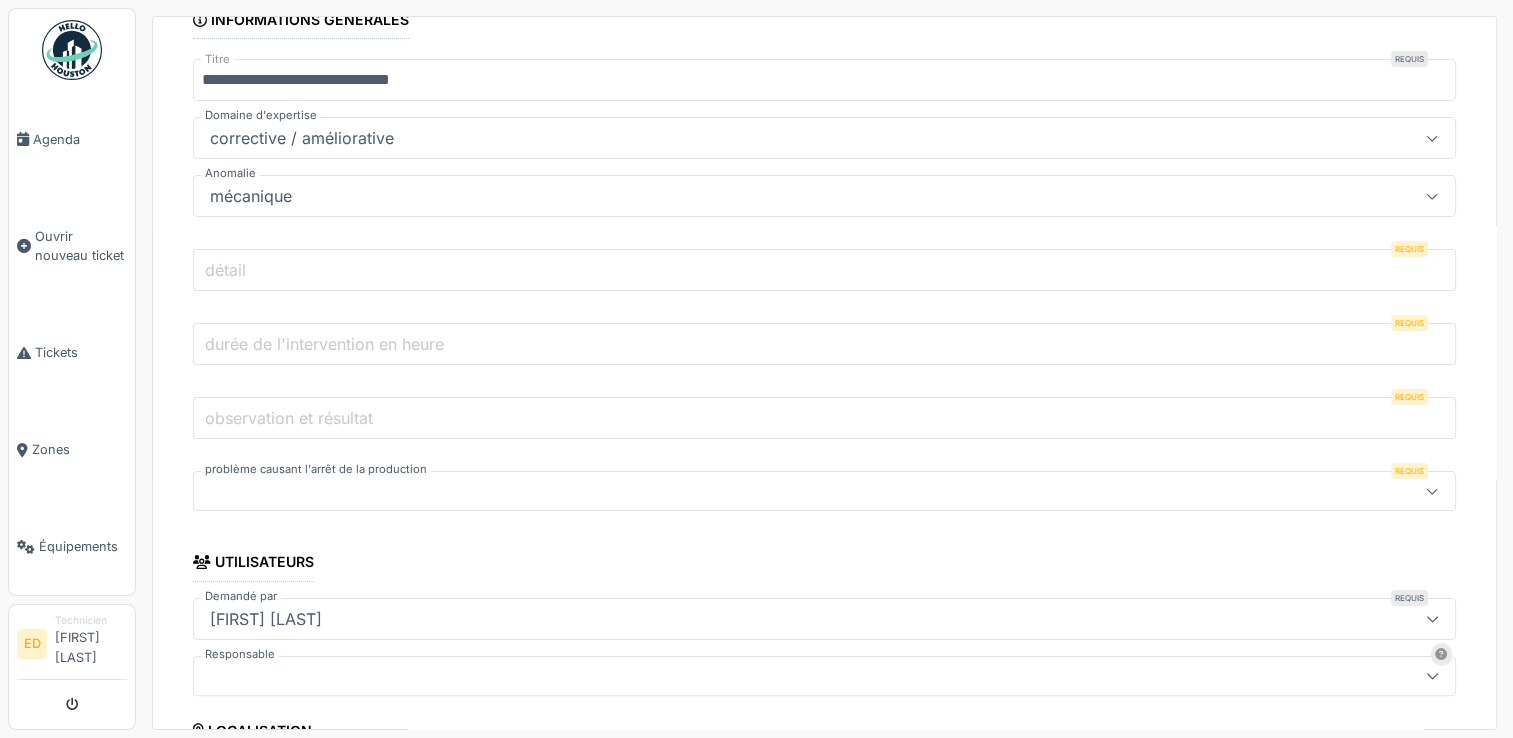 click on "détail" at bounding box center [824, 270] 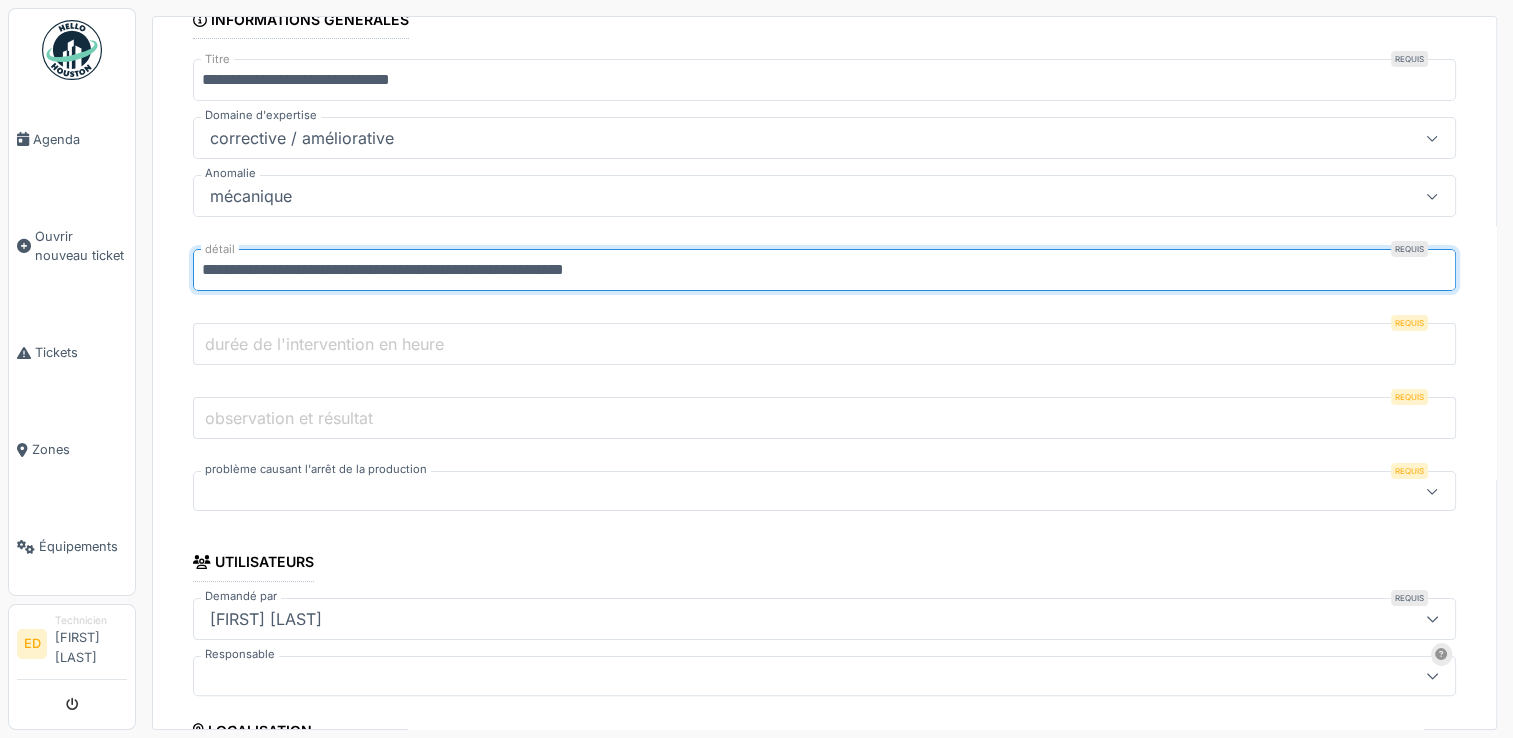 type on "**********" 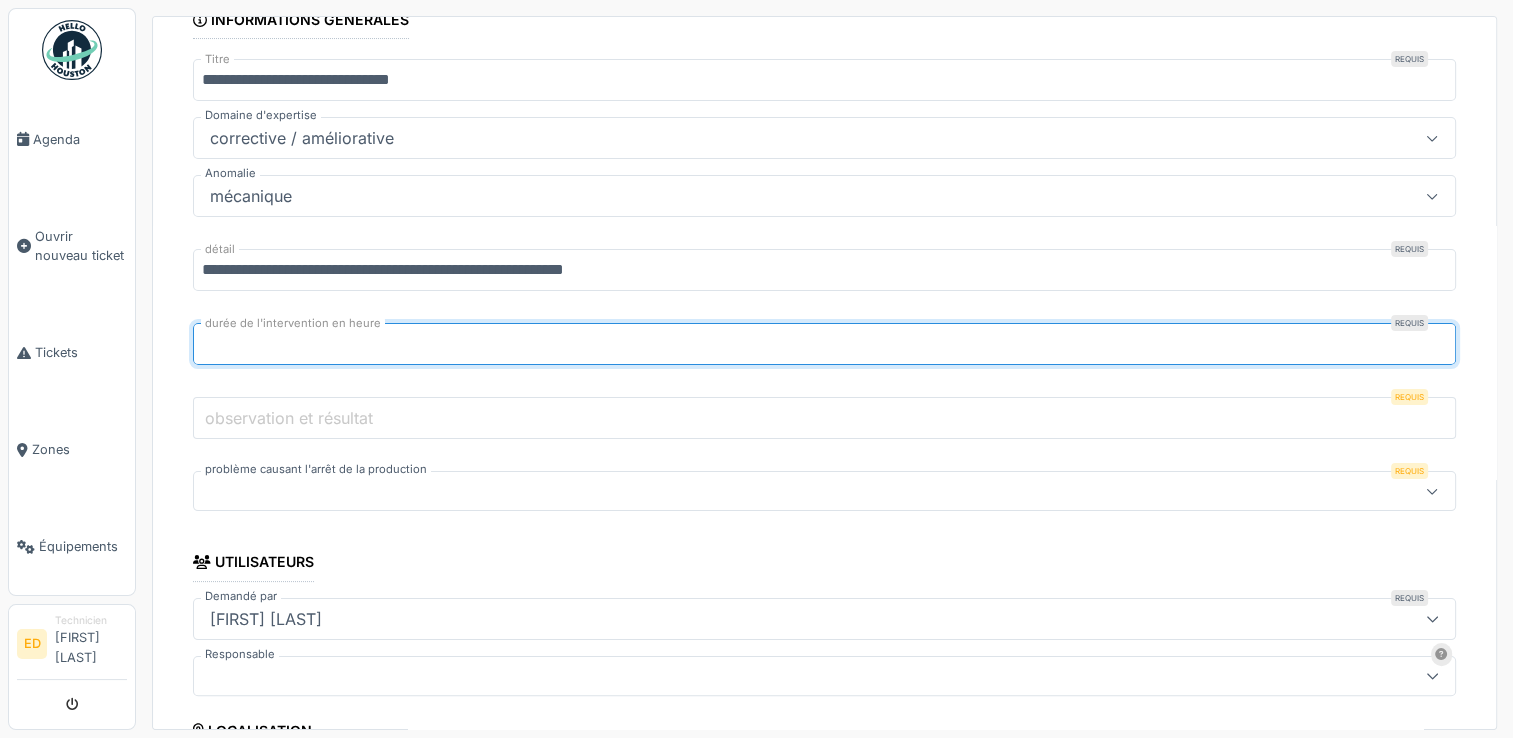 type on "***" 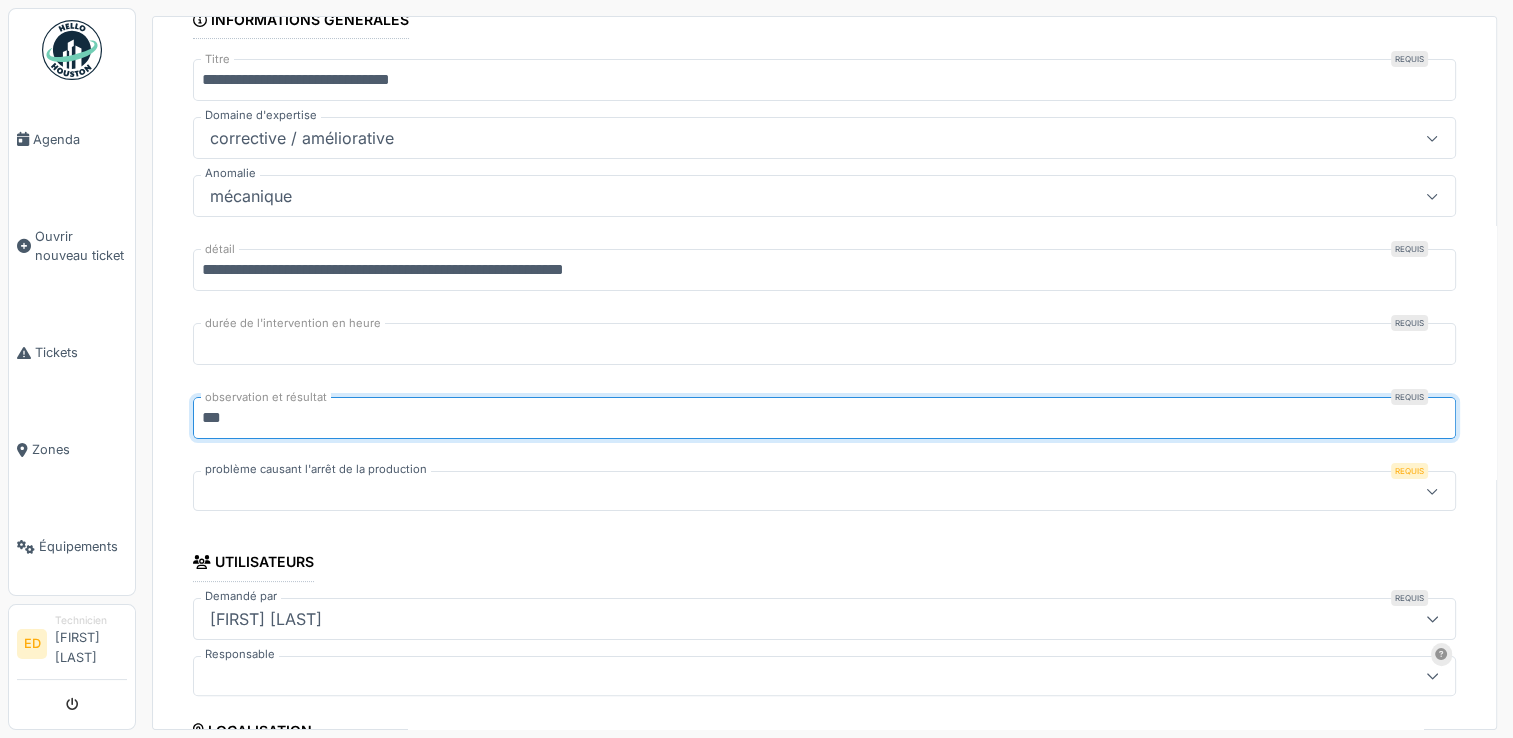 type on "***" 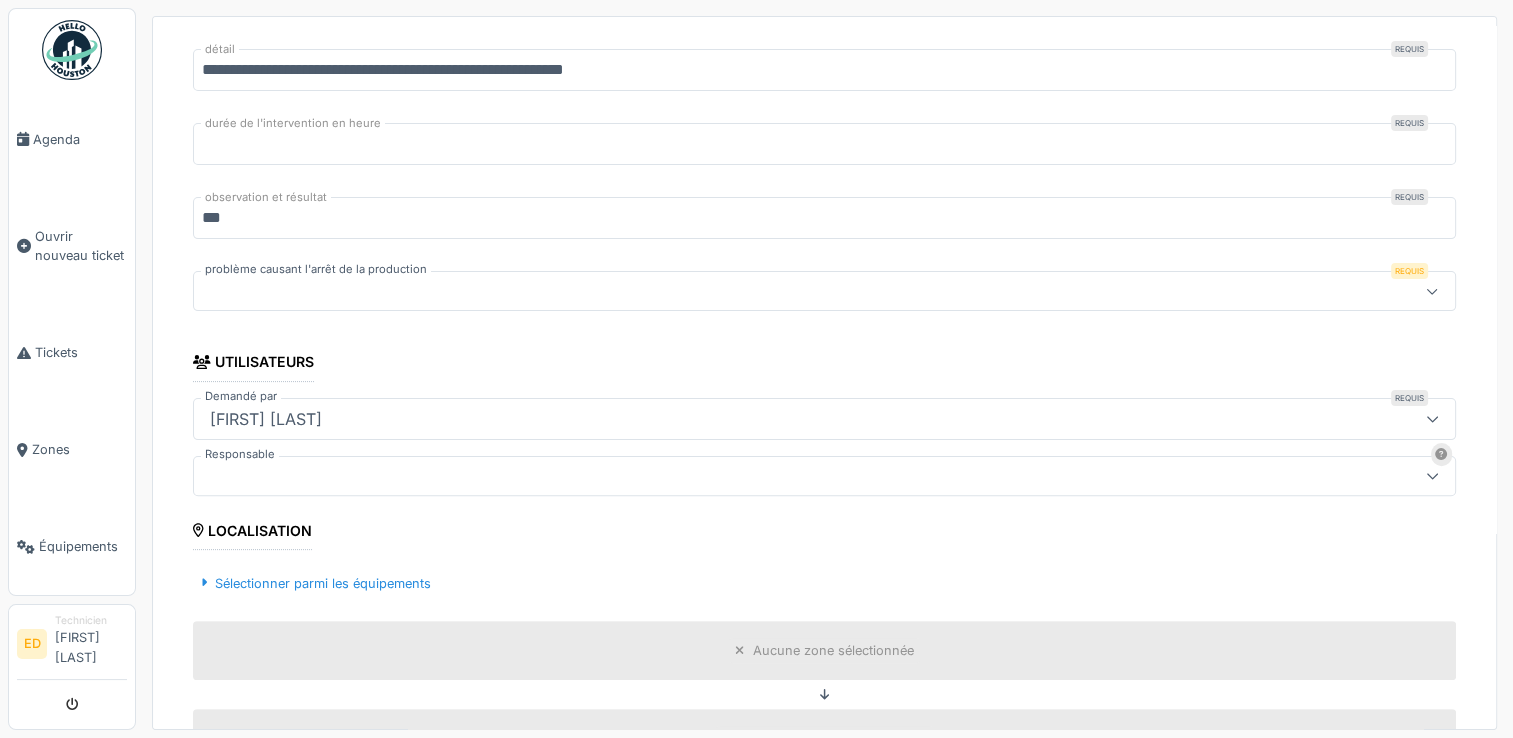 click at bounding box center (761, 291) 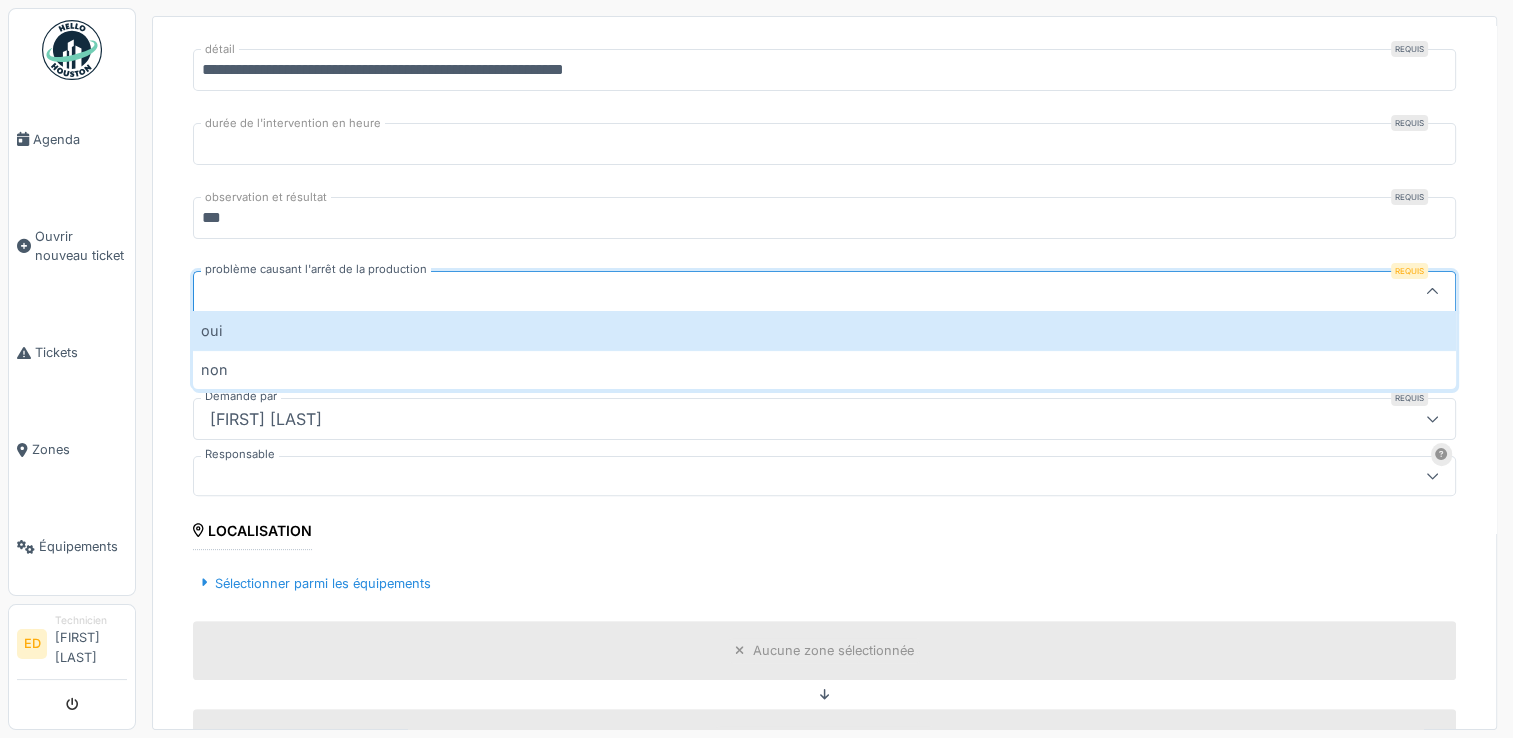 scroll, scrollTop: 414, scrollLeft: 0, axis: vertical 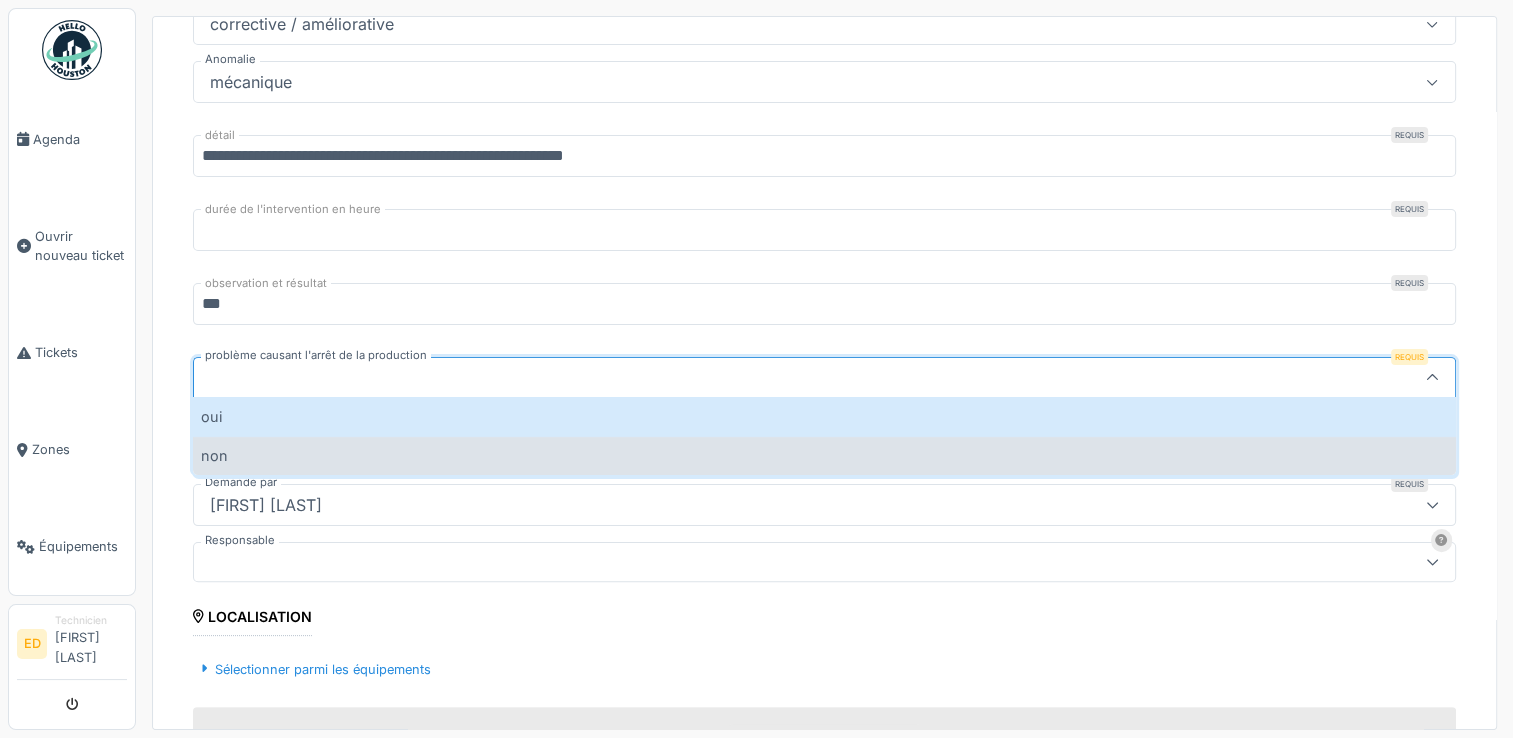 click on "non" at bounding box center [824, 455] 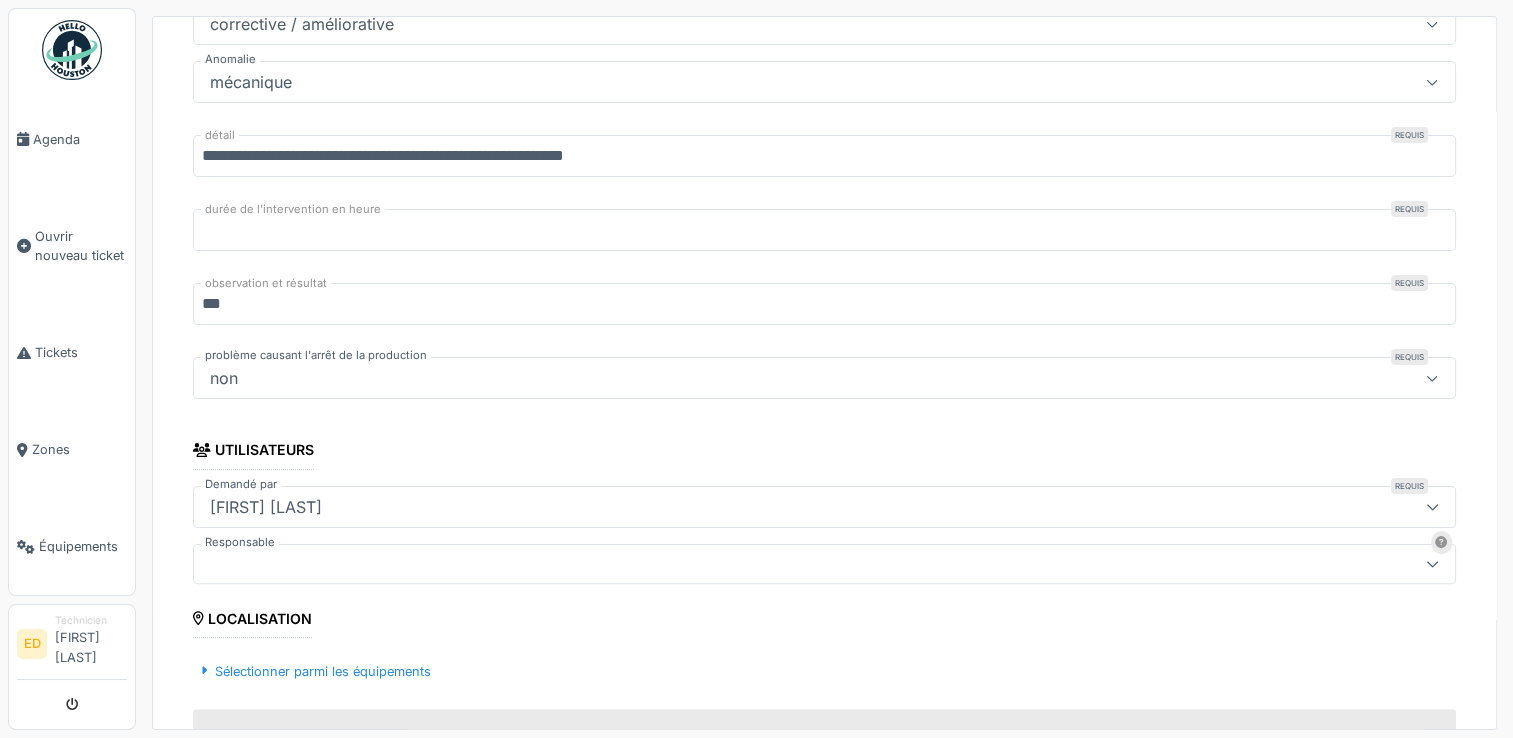 type on "***" 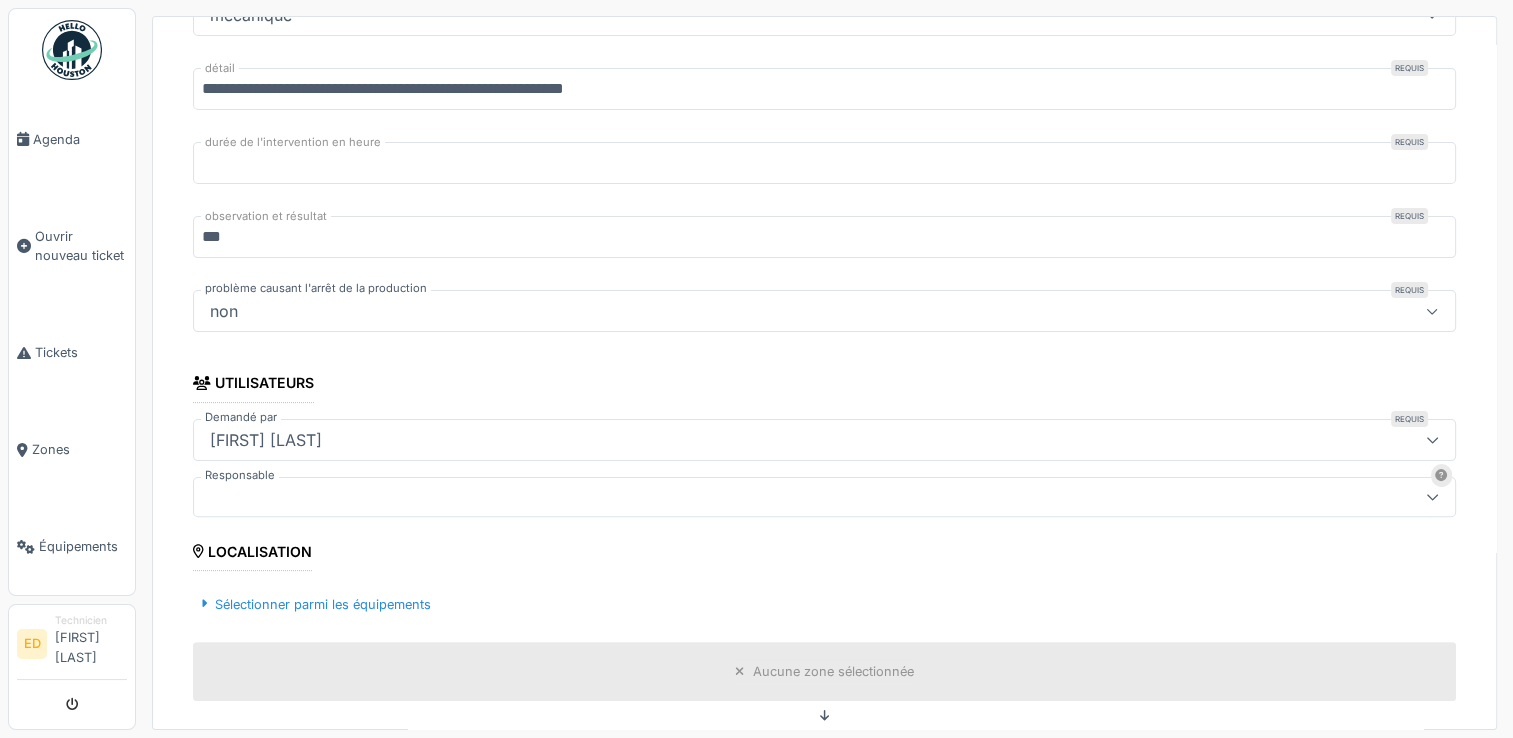 scroll, scrollTop: 614, scrollLeft: 0, axis: vertical 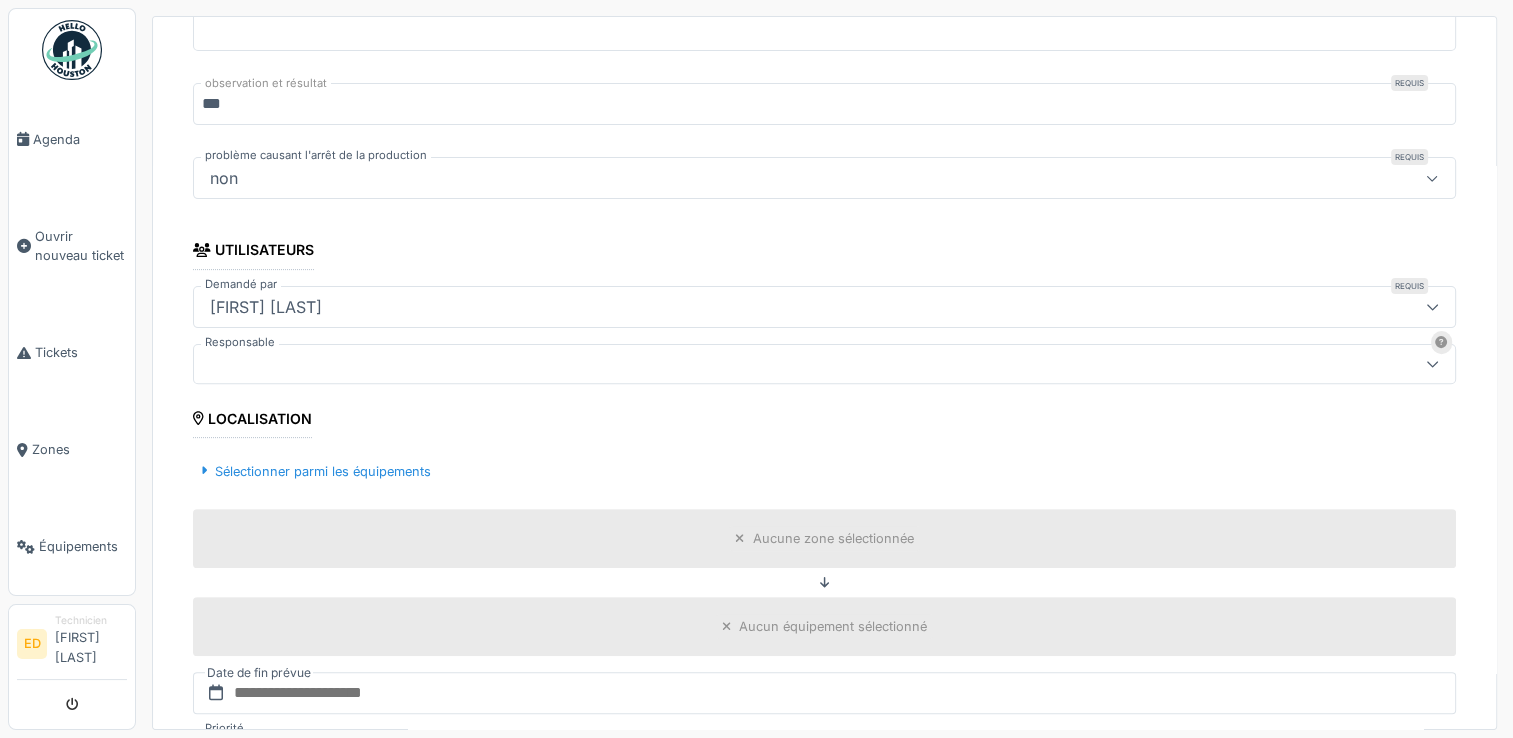 click at bounding box center [761, 364] 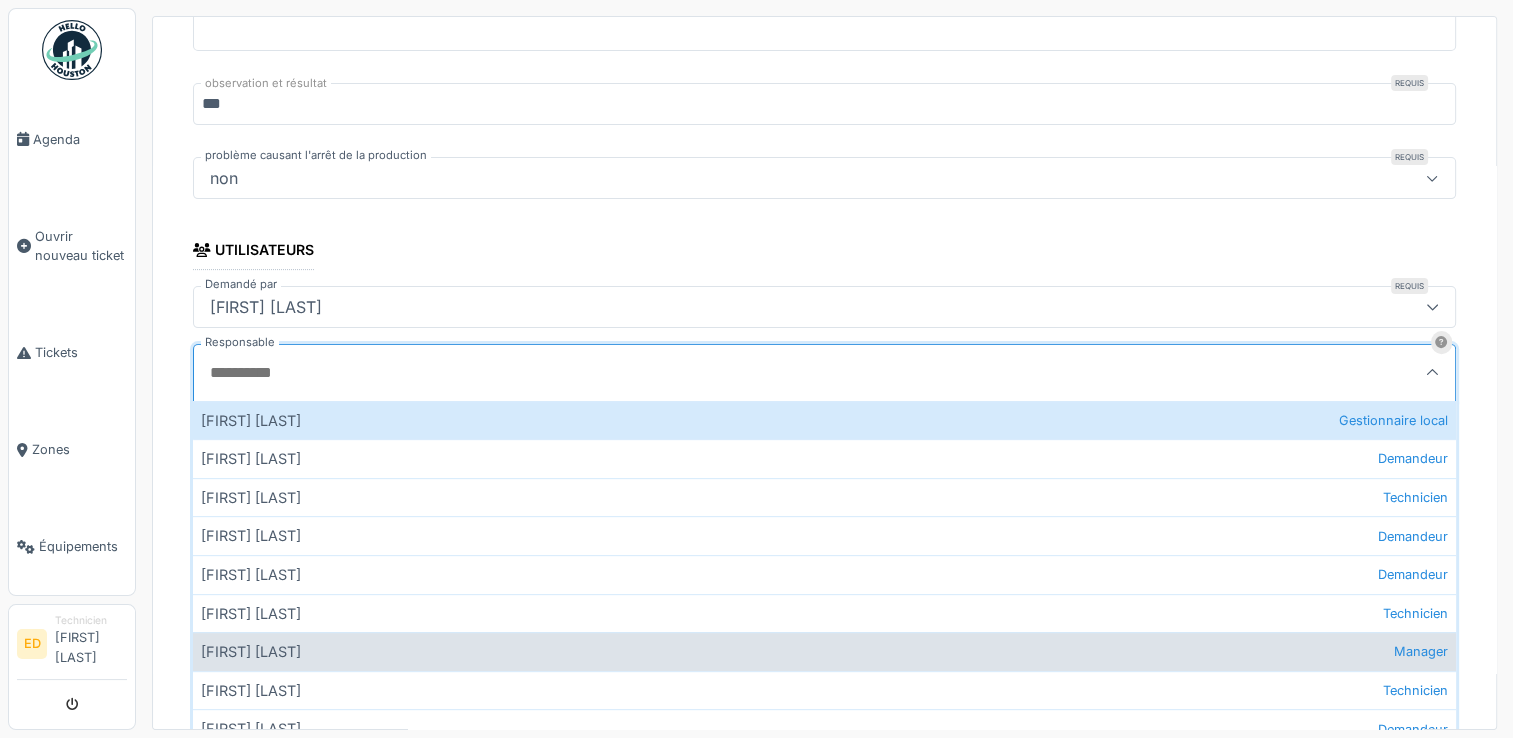 click on "[FIRST] [LAST]   Manager" at bounding box center [824, 651] 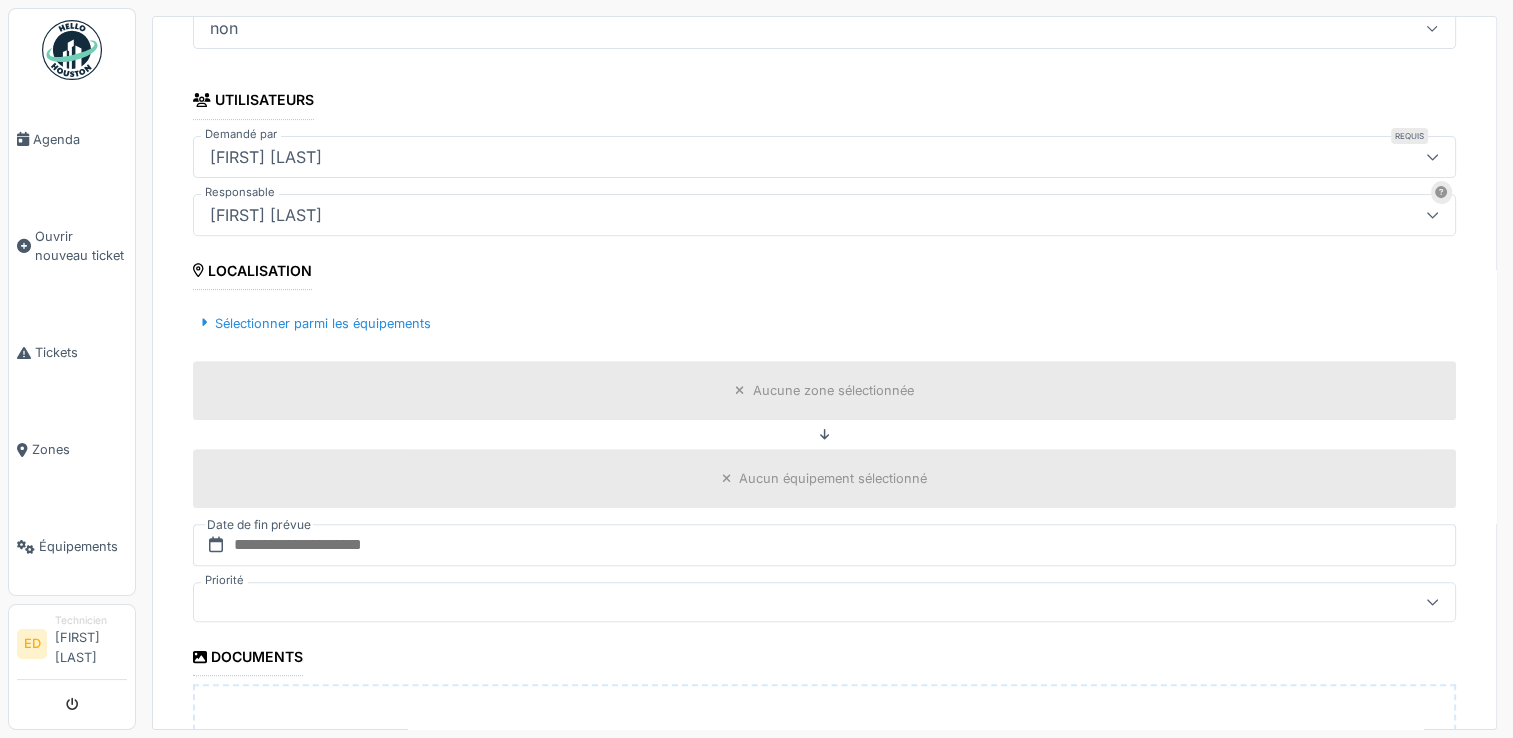 scroll, scrollTop: 814, scrollLeft: 0, axis: vertical 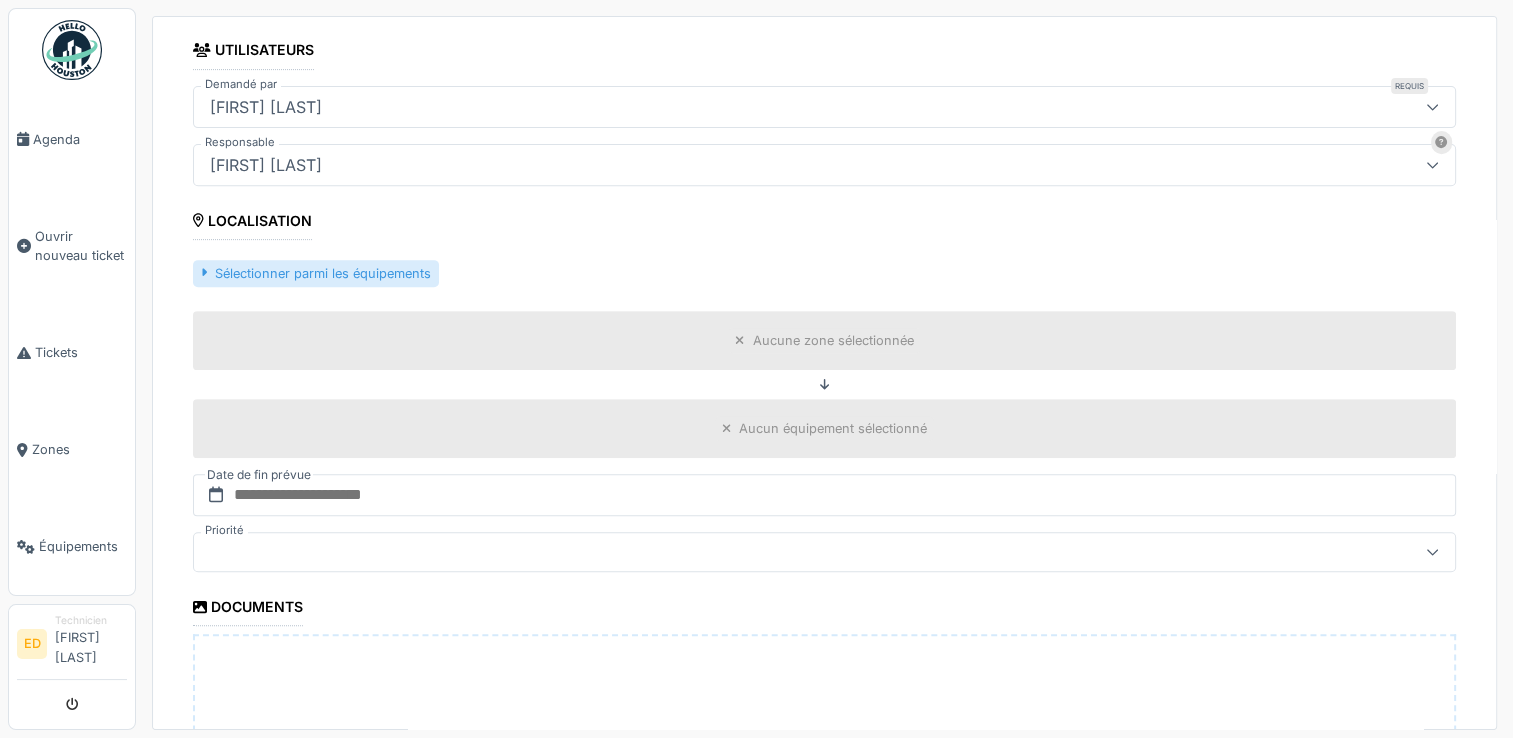 click on "Sélectionner parmi les équipements" at bounding box center (316, 273) 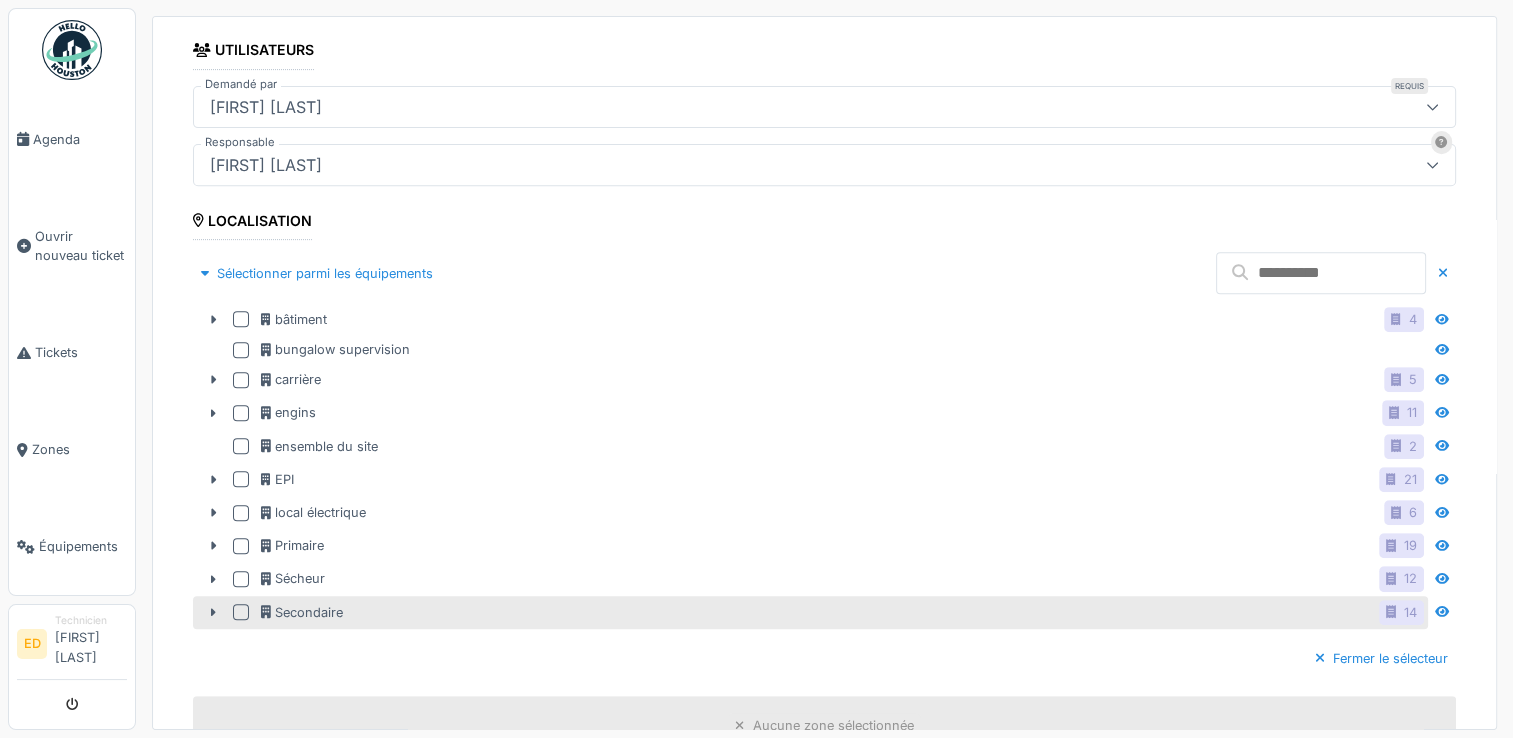 click at bounding box center [241, 612] 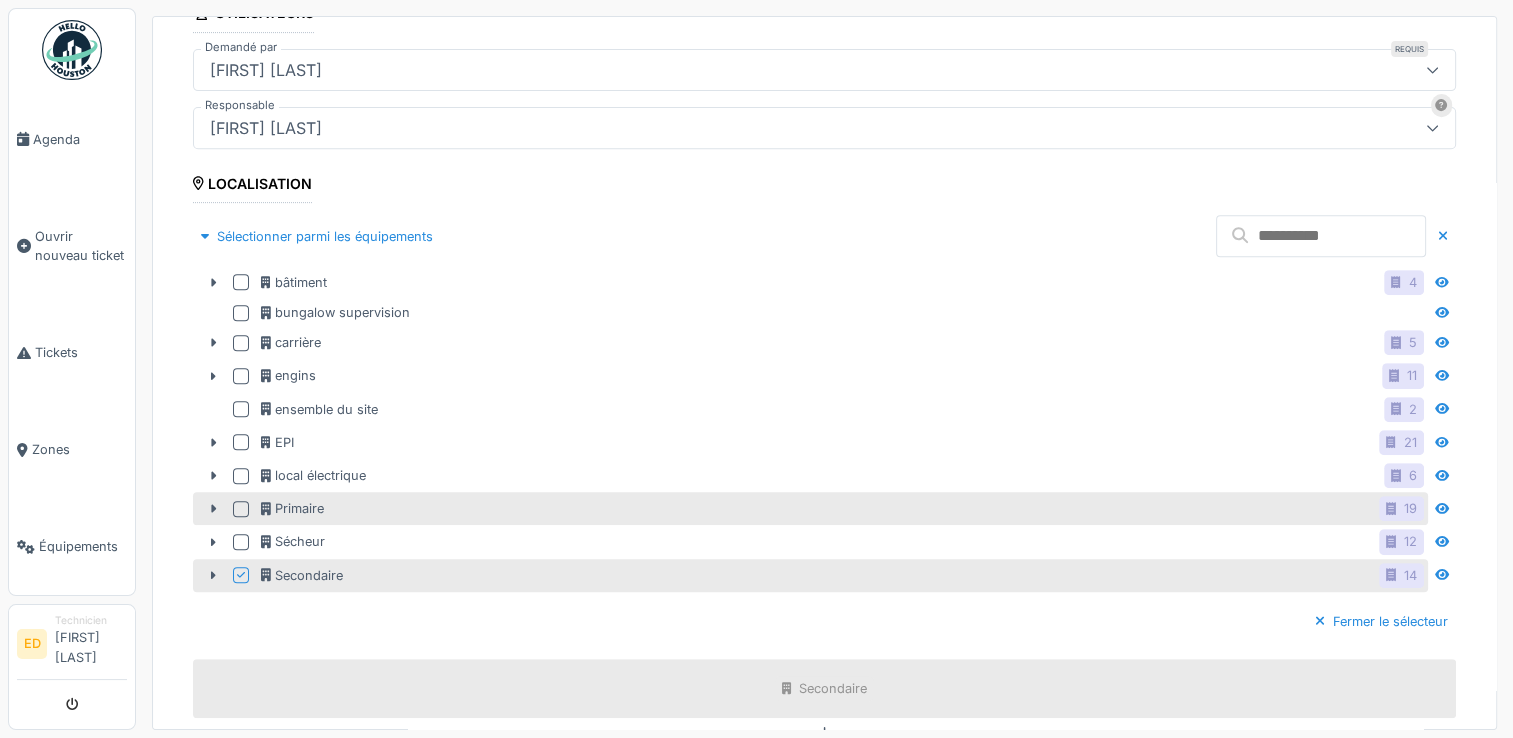 scroll, scrollTop: 914, scrollLeft: 0, axis: vertical 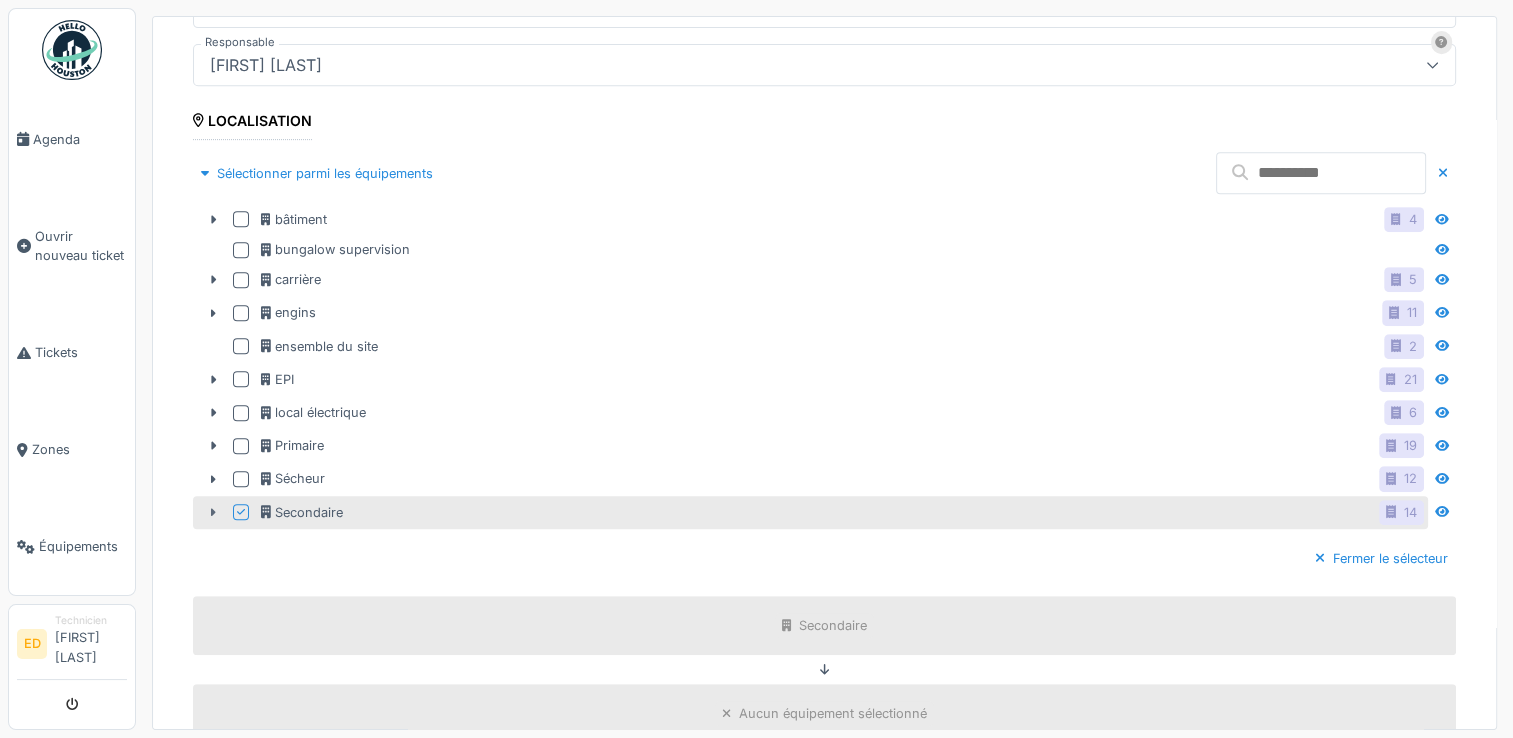click 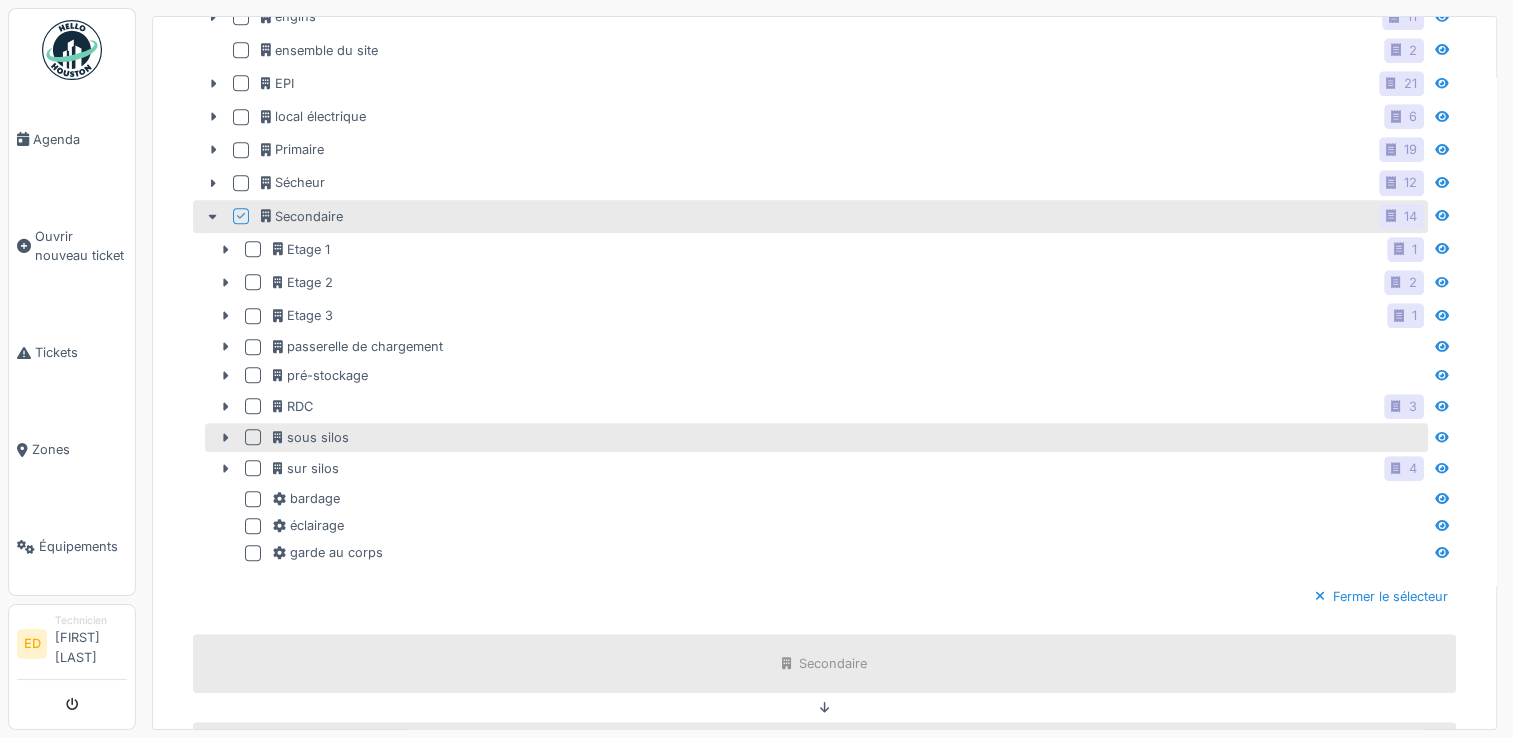 scroll, scrollTop: 1214, scrollLeft: 0, axis: vertical 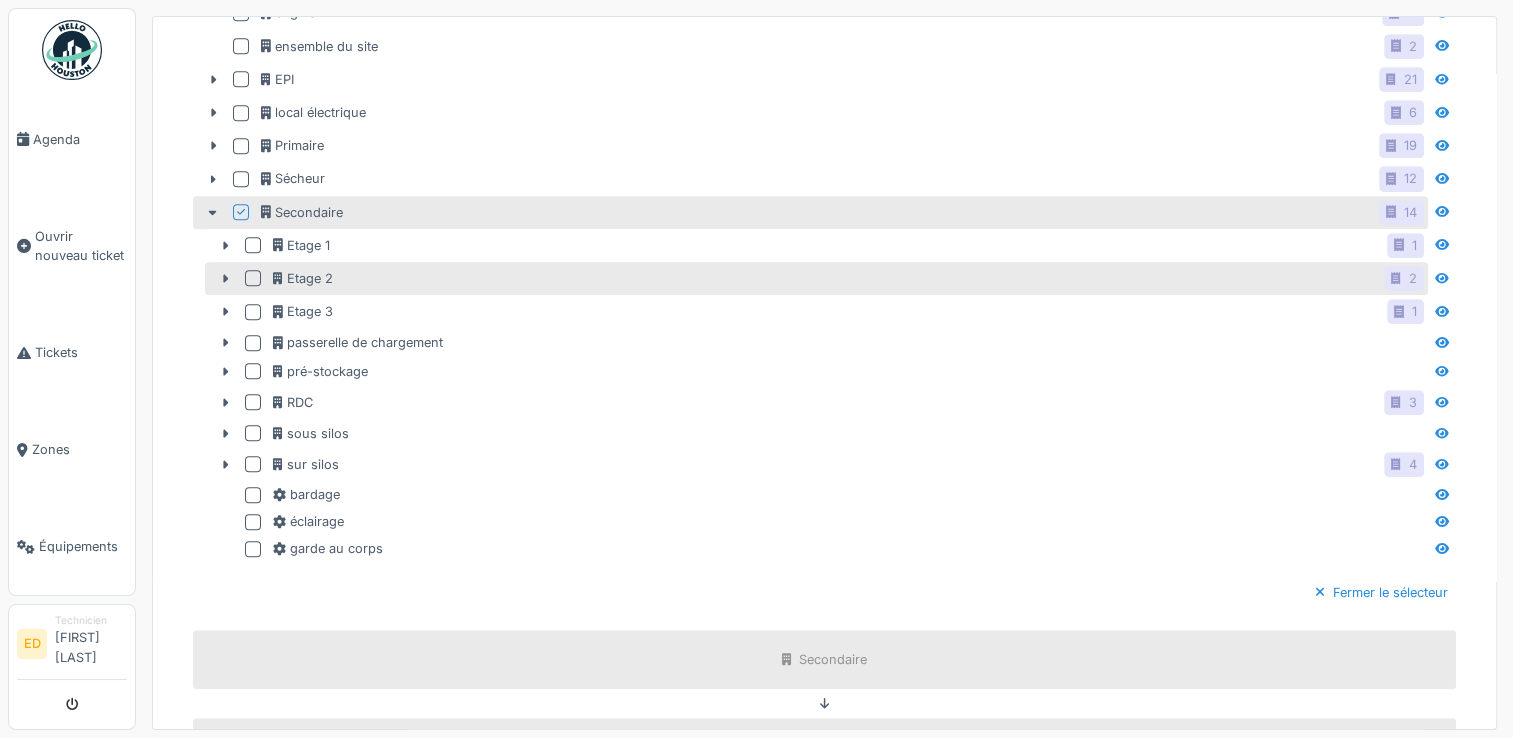 click at bounding box center [253, 278] 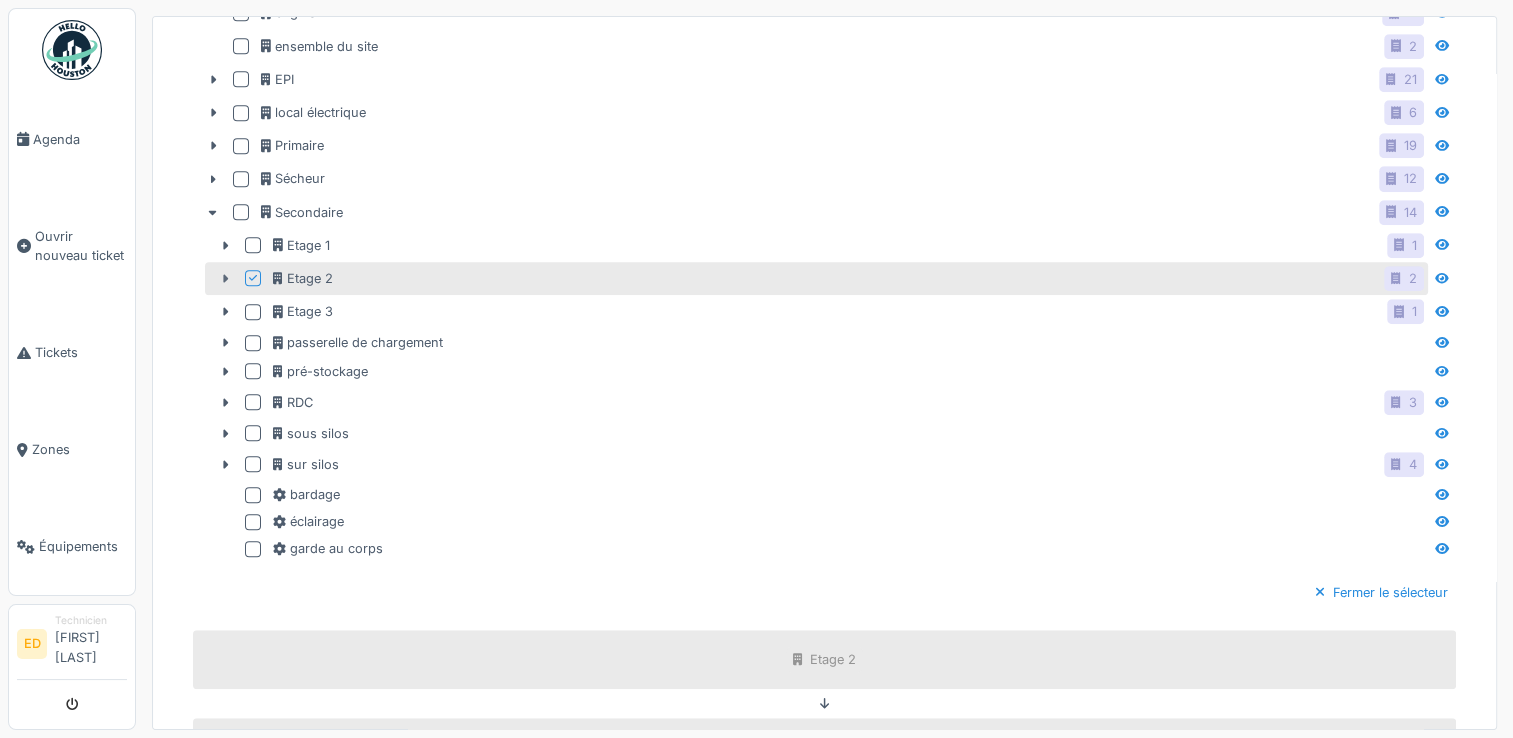 click 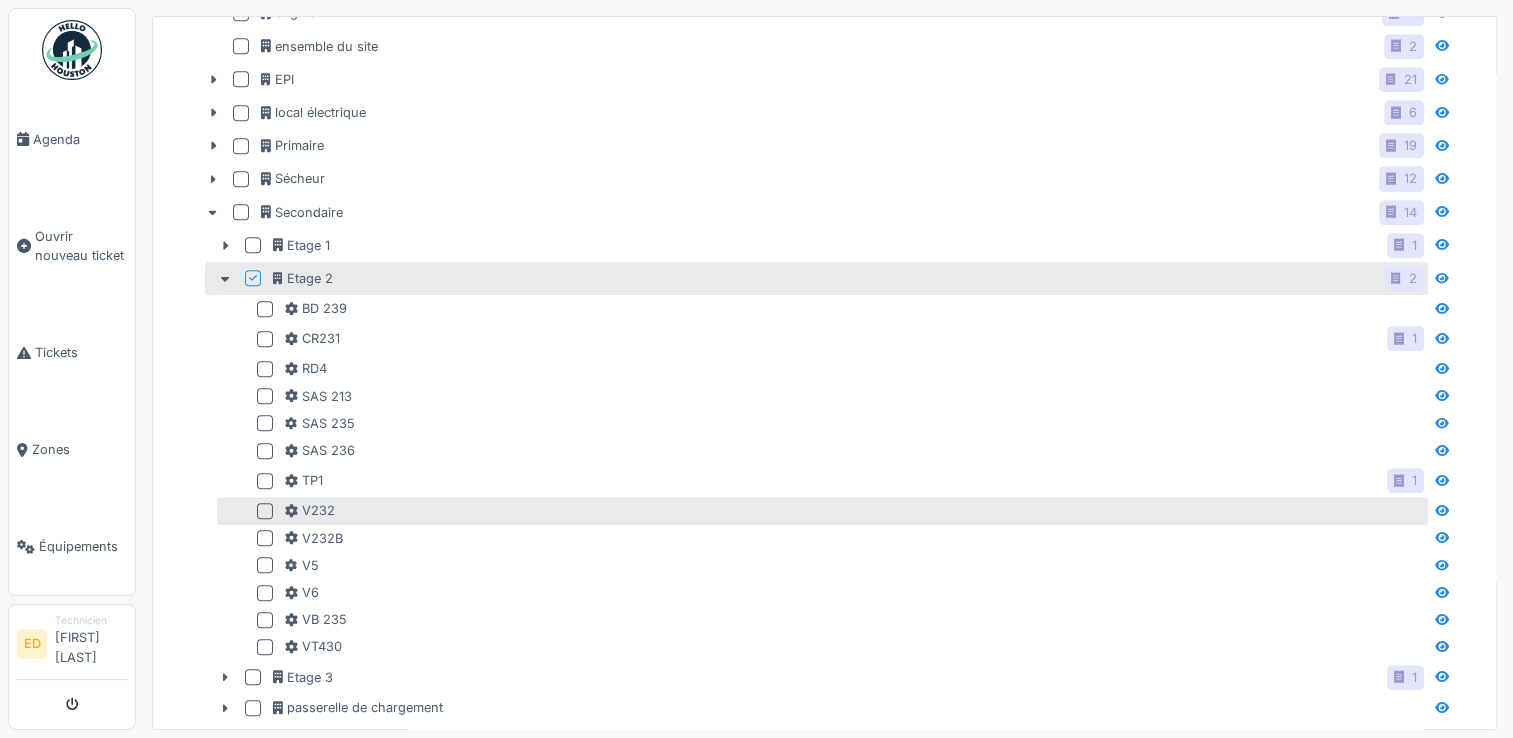 click at bounding box center (265, 511) 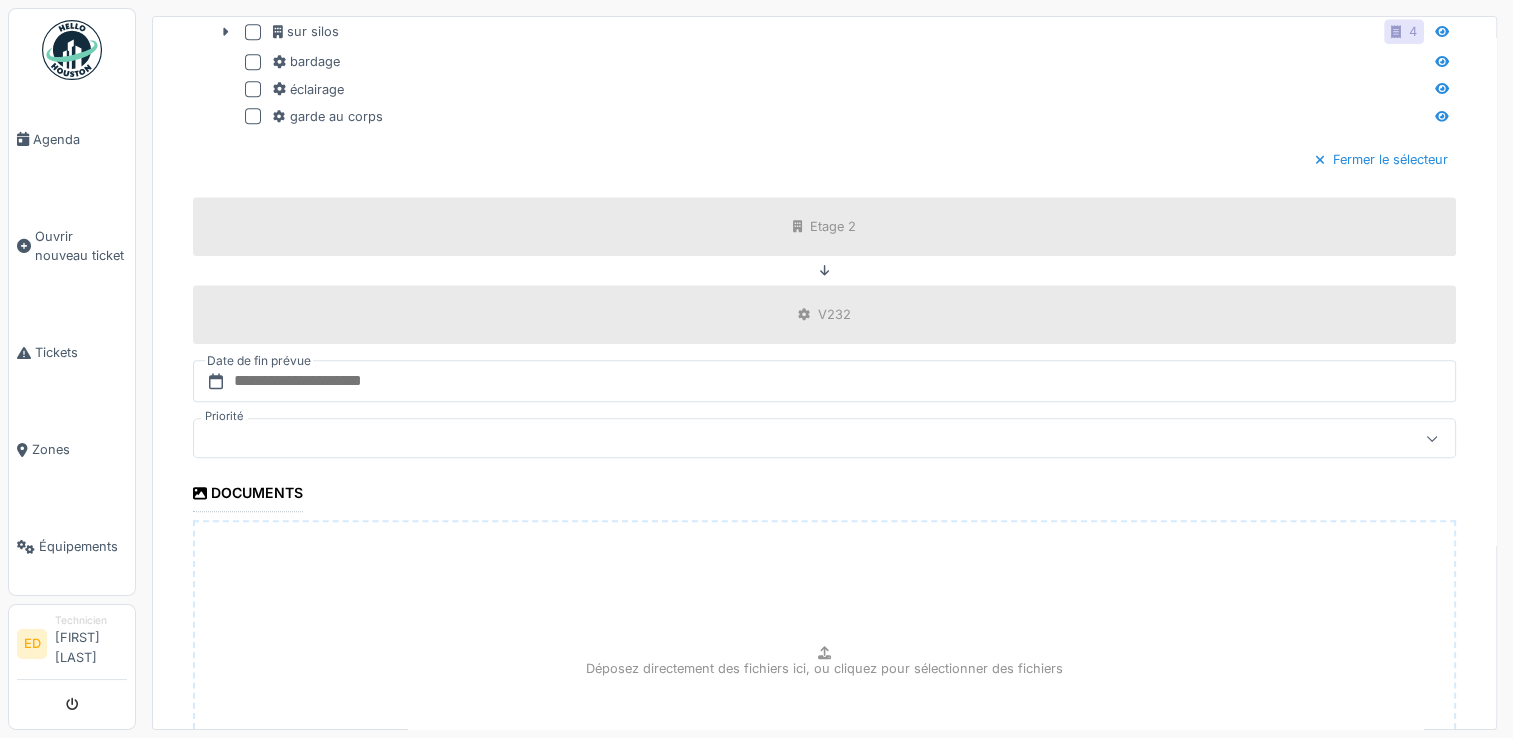 scroll, scrollTop: 2014, scrollLeft: 0, axis: vertical 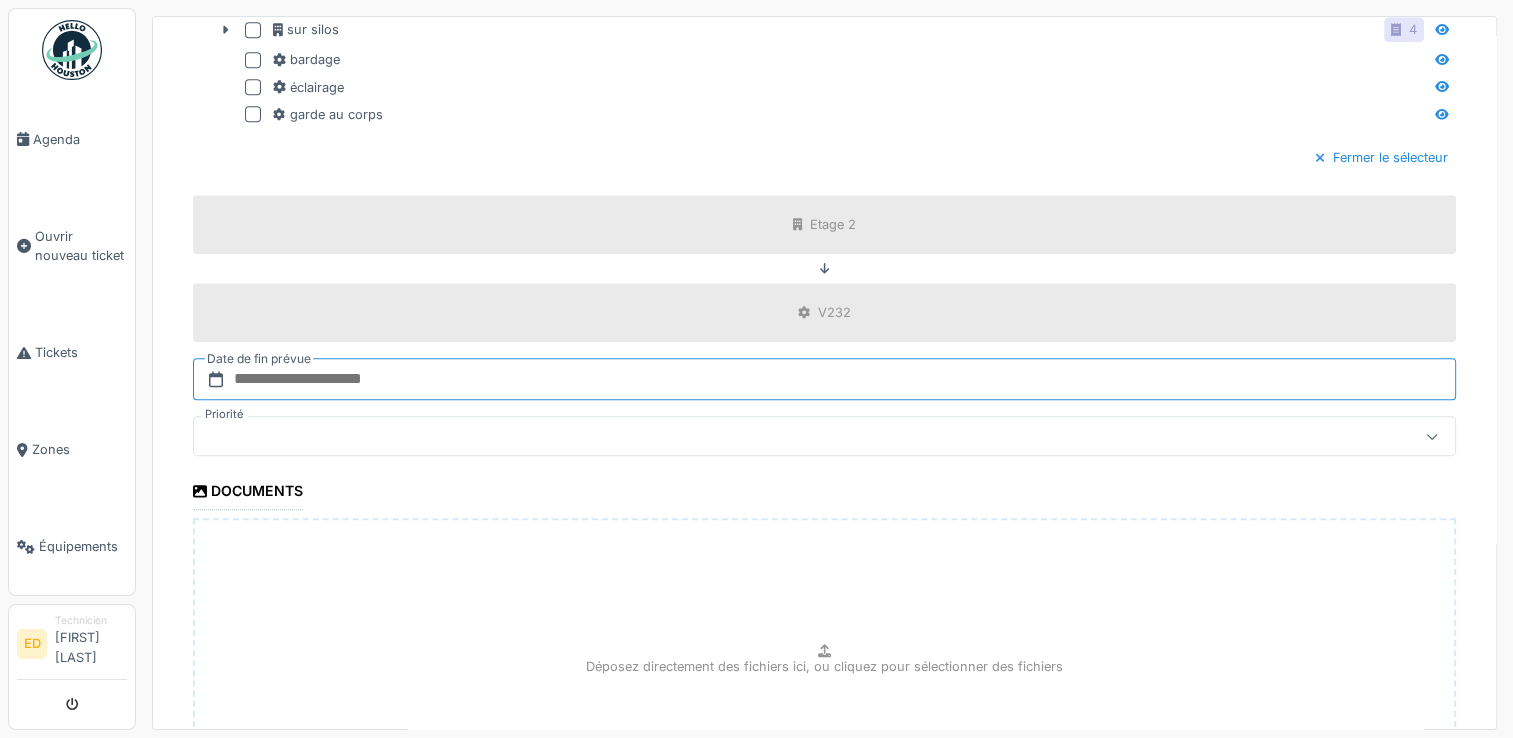 click at bounding box center (824, 379) 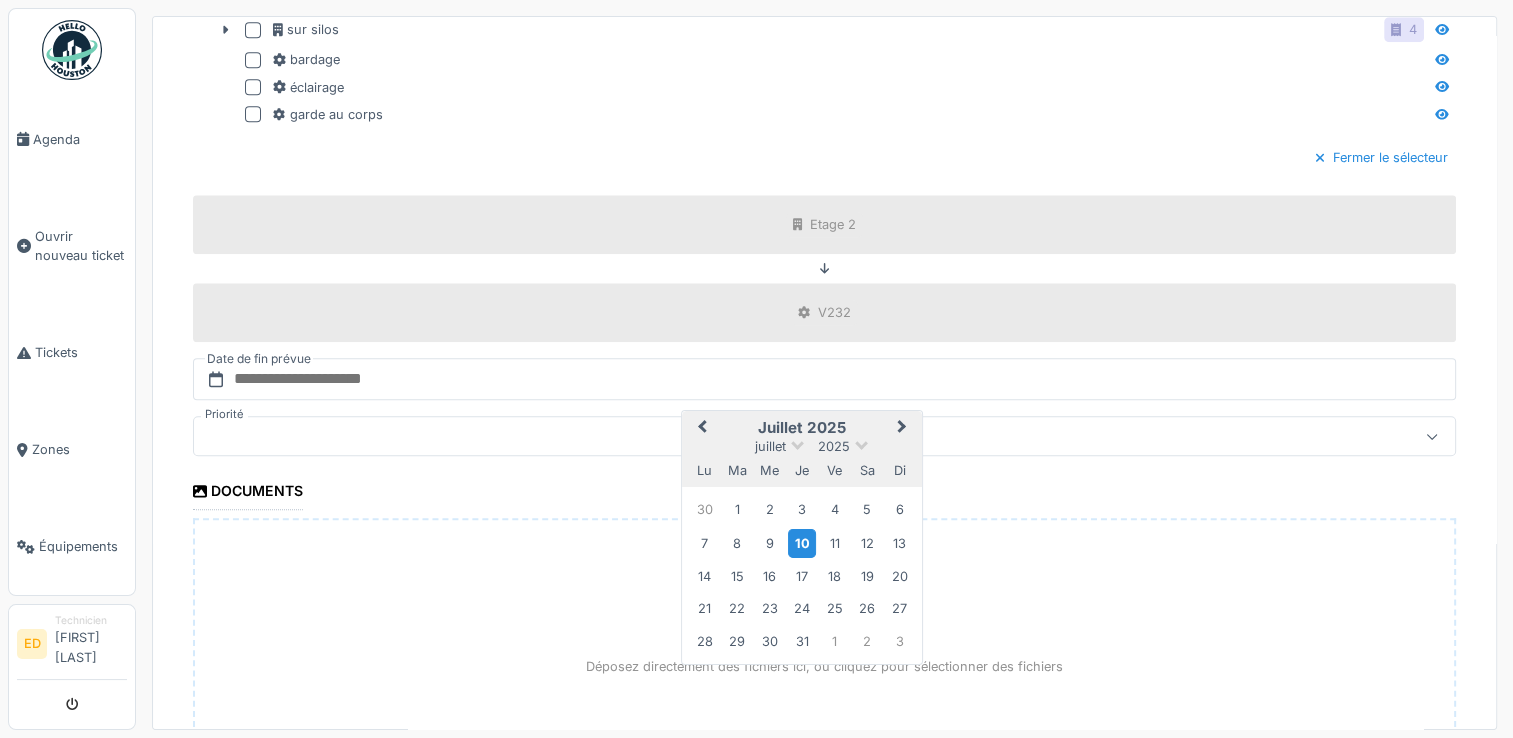 click on "10" at bounding box center (801, 542) 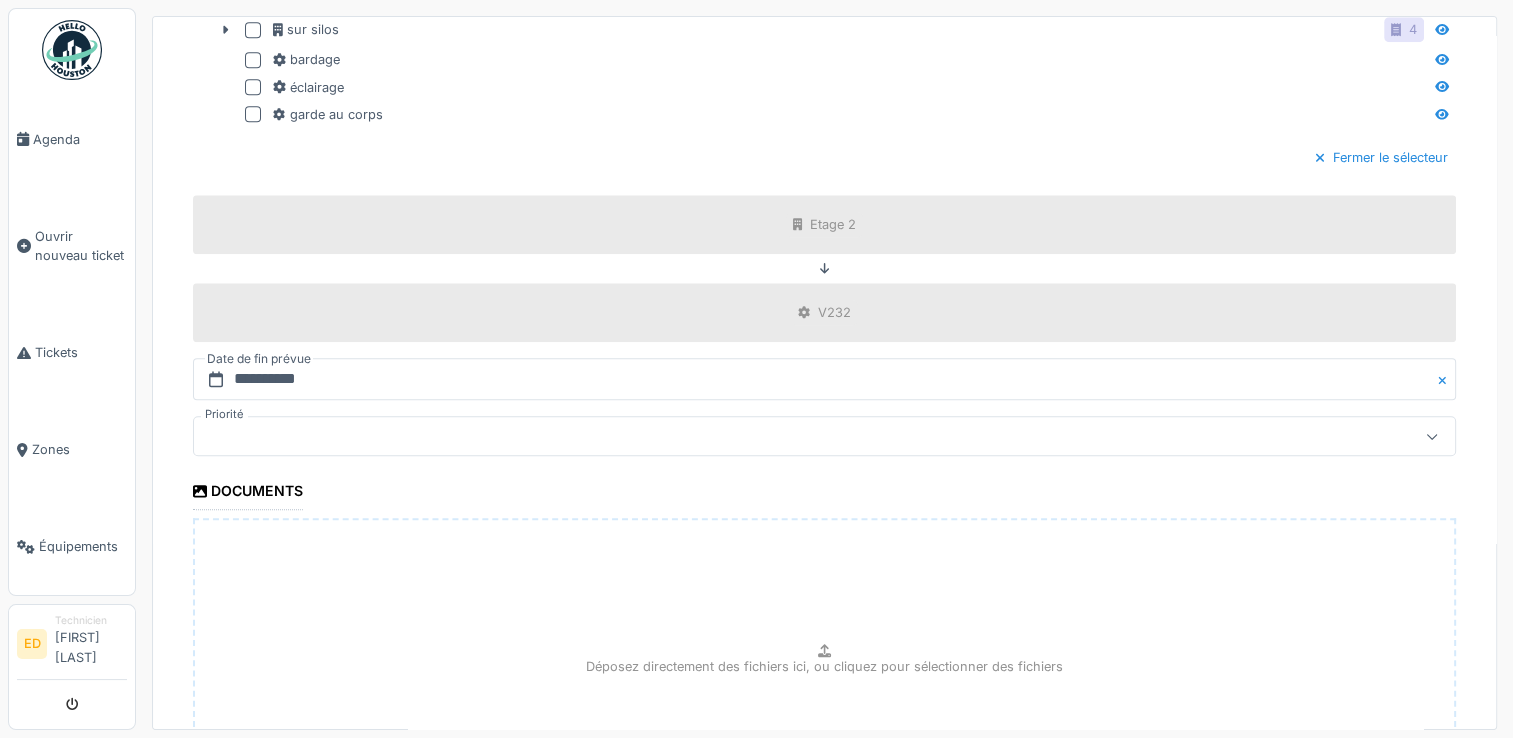 scroll, scrollTop: 2219, scrollLeft: 0, axis: vertical 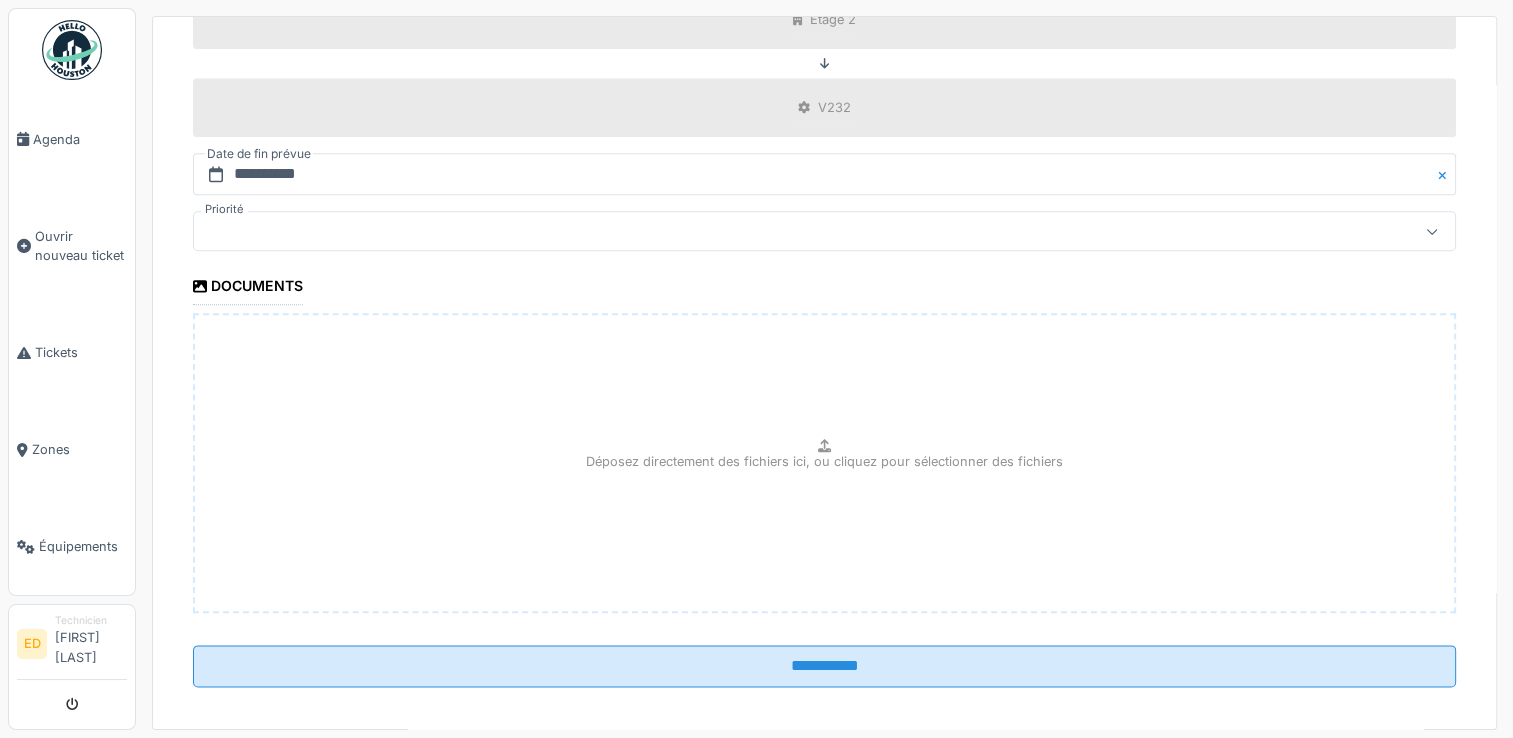 click on "Déposez directement des fichiers ici, ou cliquez pour sélectionner des fichiers" at bounding box center (824, 463) 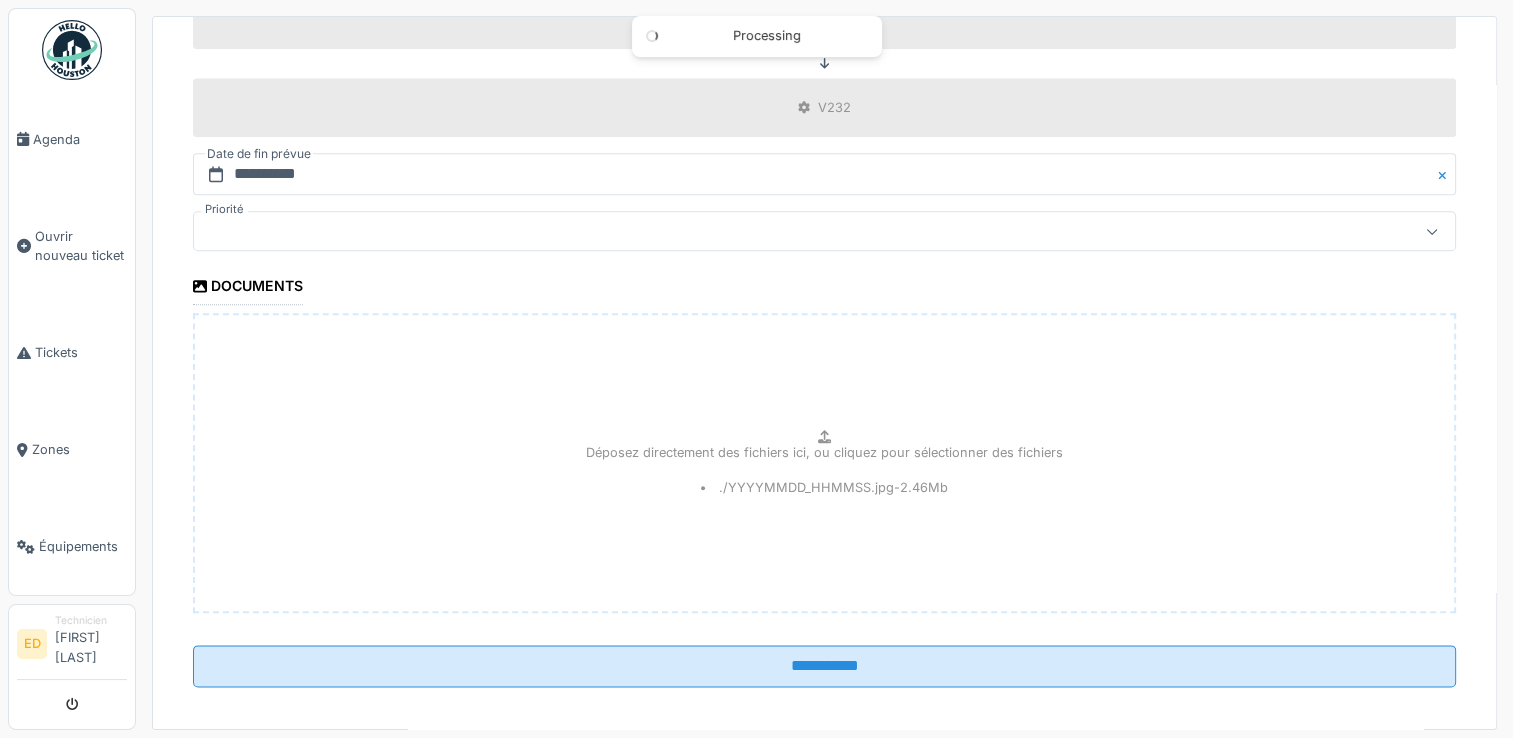 click on "Déposez directement des fichiers ici, ou cliquez pour sélectionner des fichiers ./YYYYMMDD_HHMMSS.jpg - 2.46 Mb" at bounding box center (824, 463) 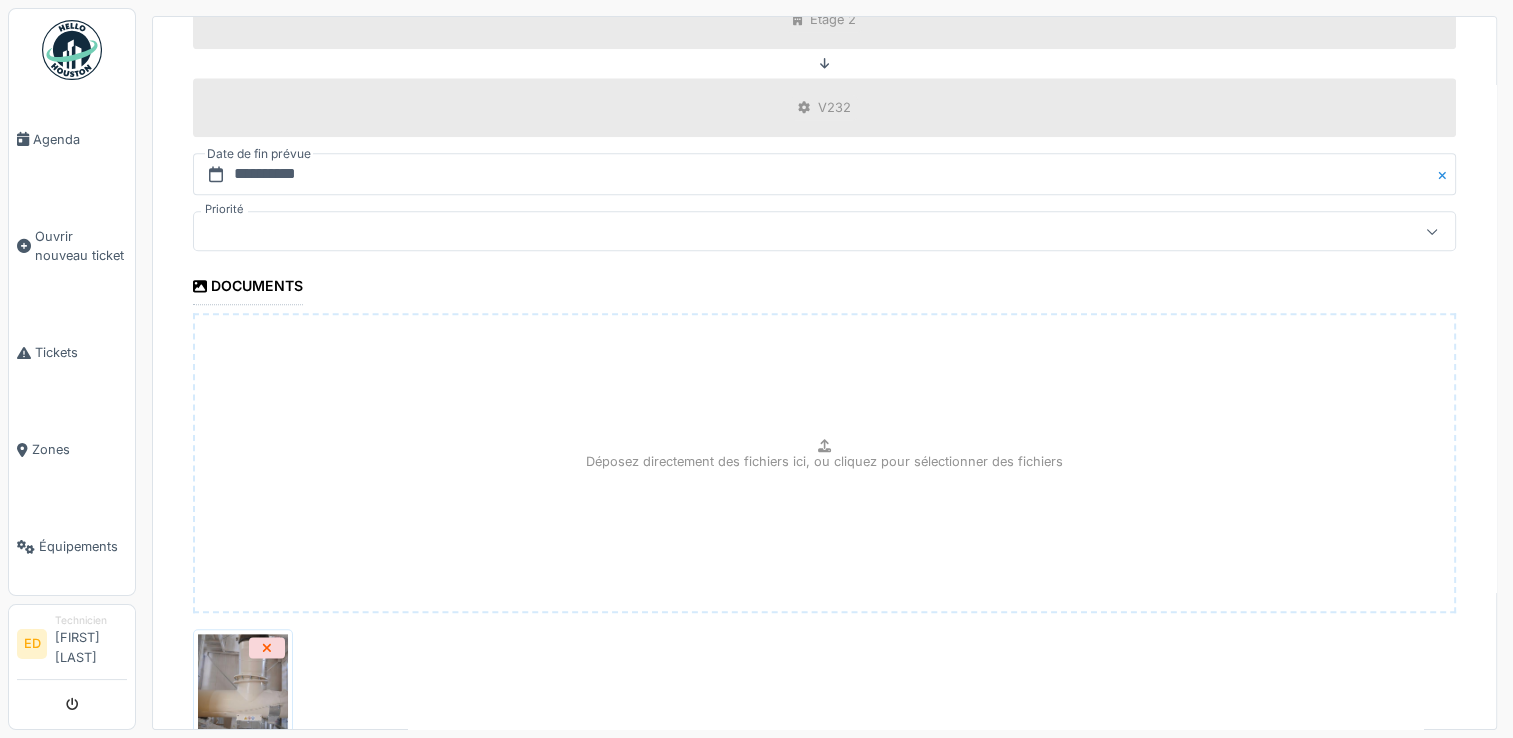 type on "**********" 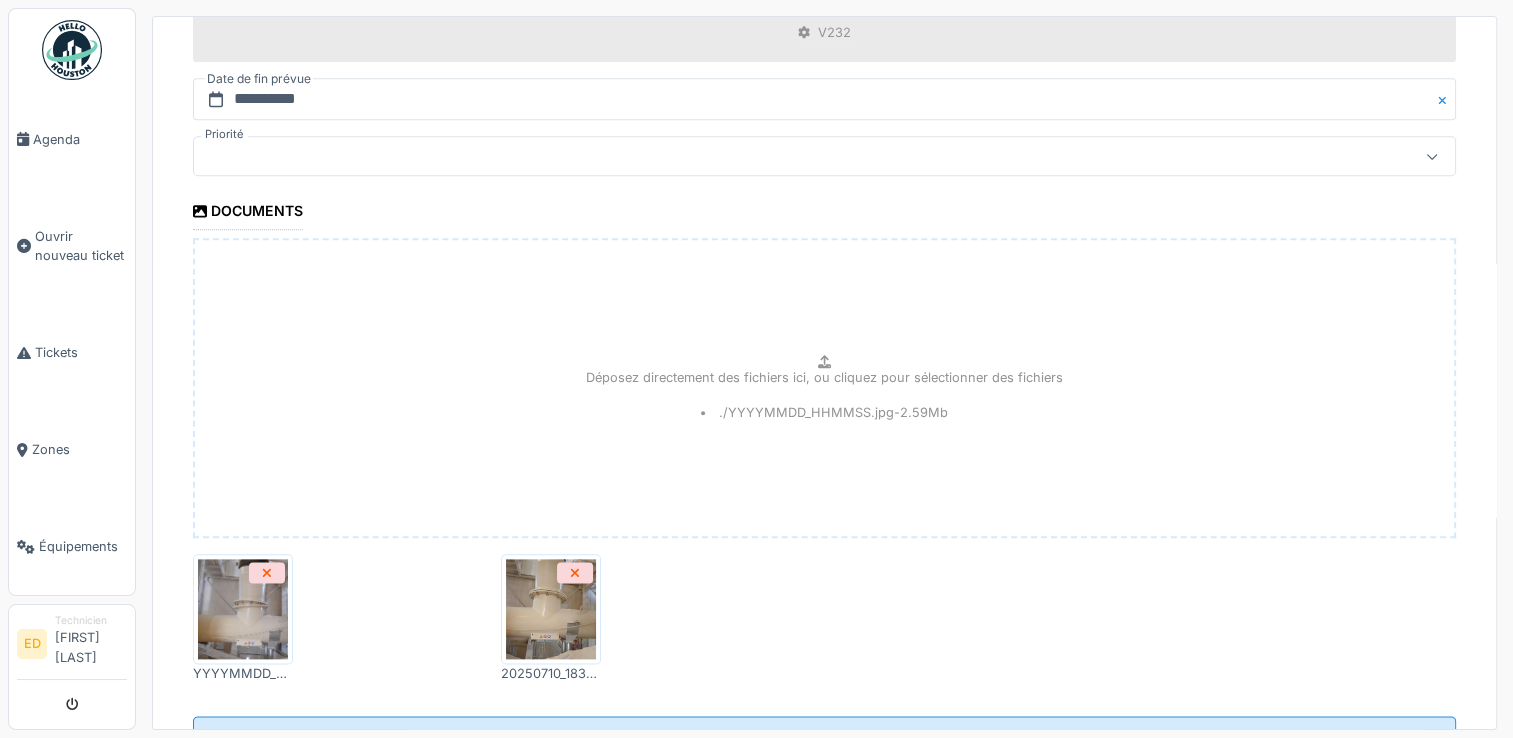 scroll, scrollTop: 2364, scrollLeft: 0, axis: vertical 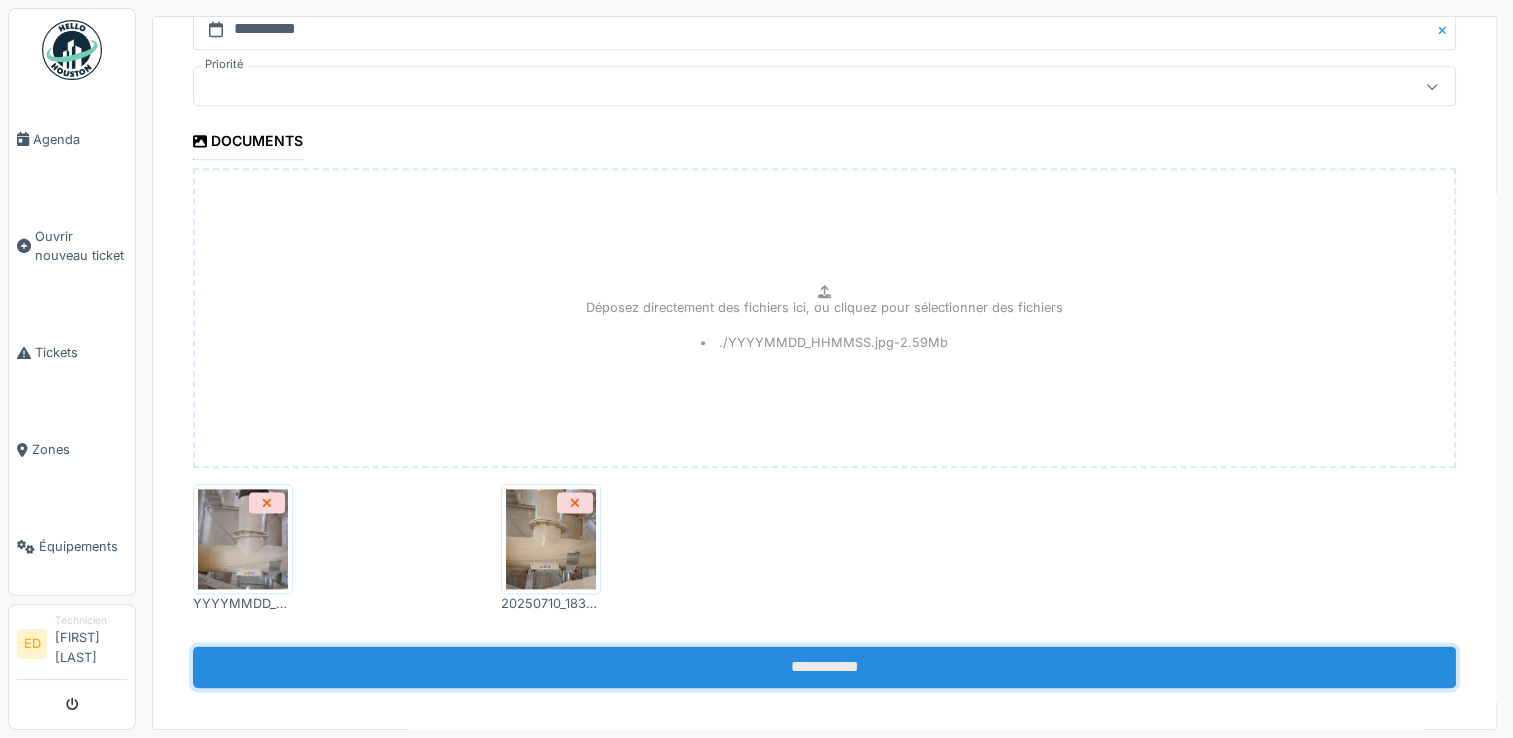 click on "**********" at bounding box center (824, 667) 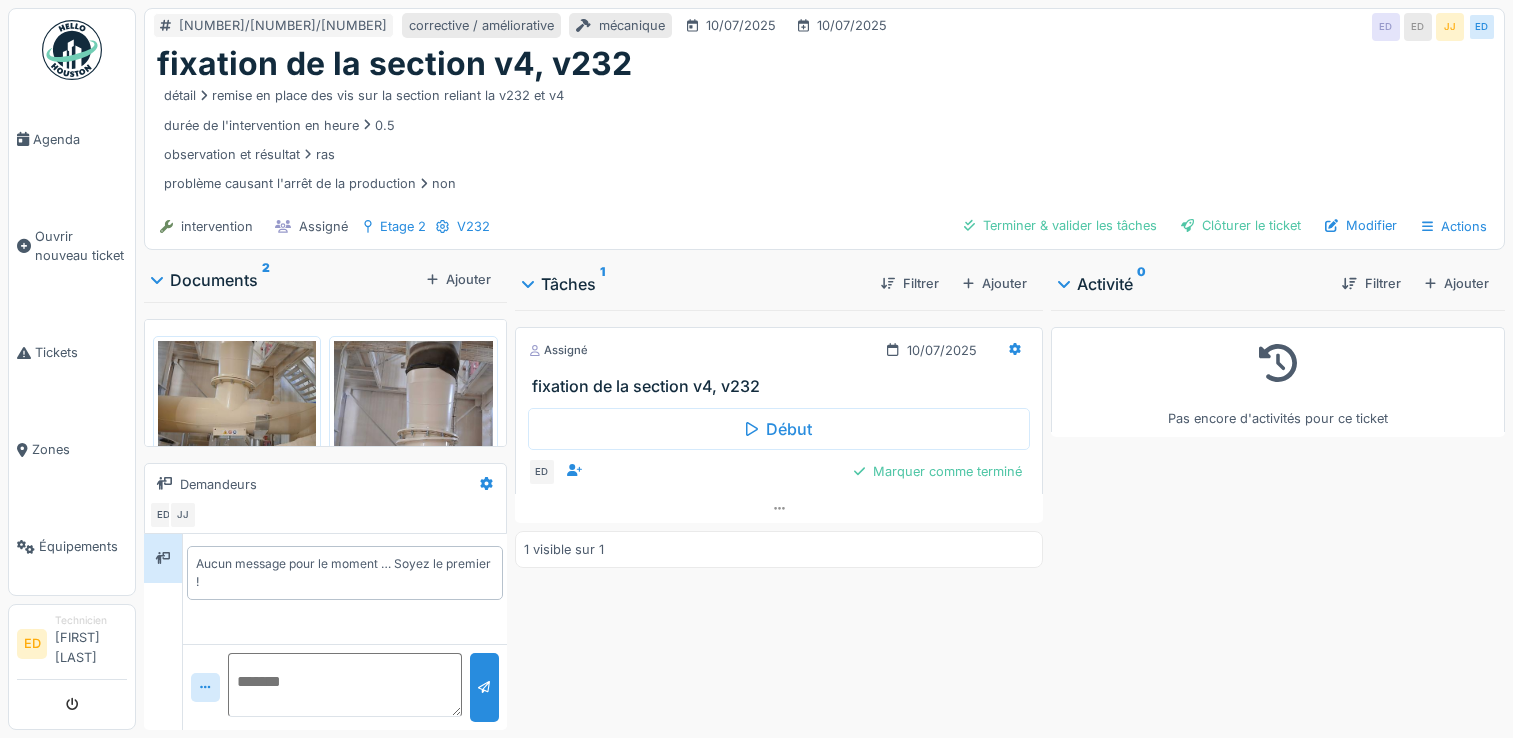 scroll, scrollTop: 0, scrollLeft: 0, axis: both 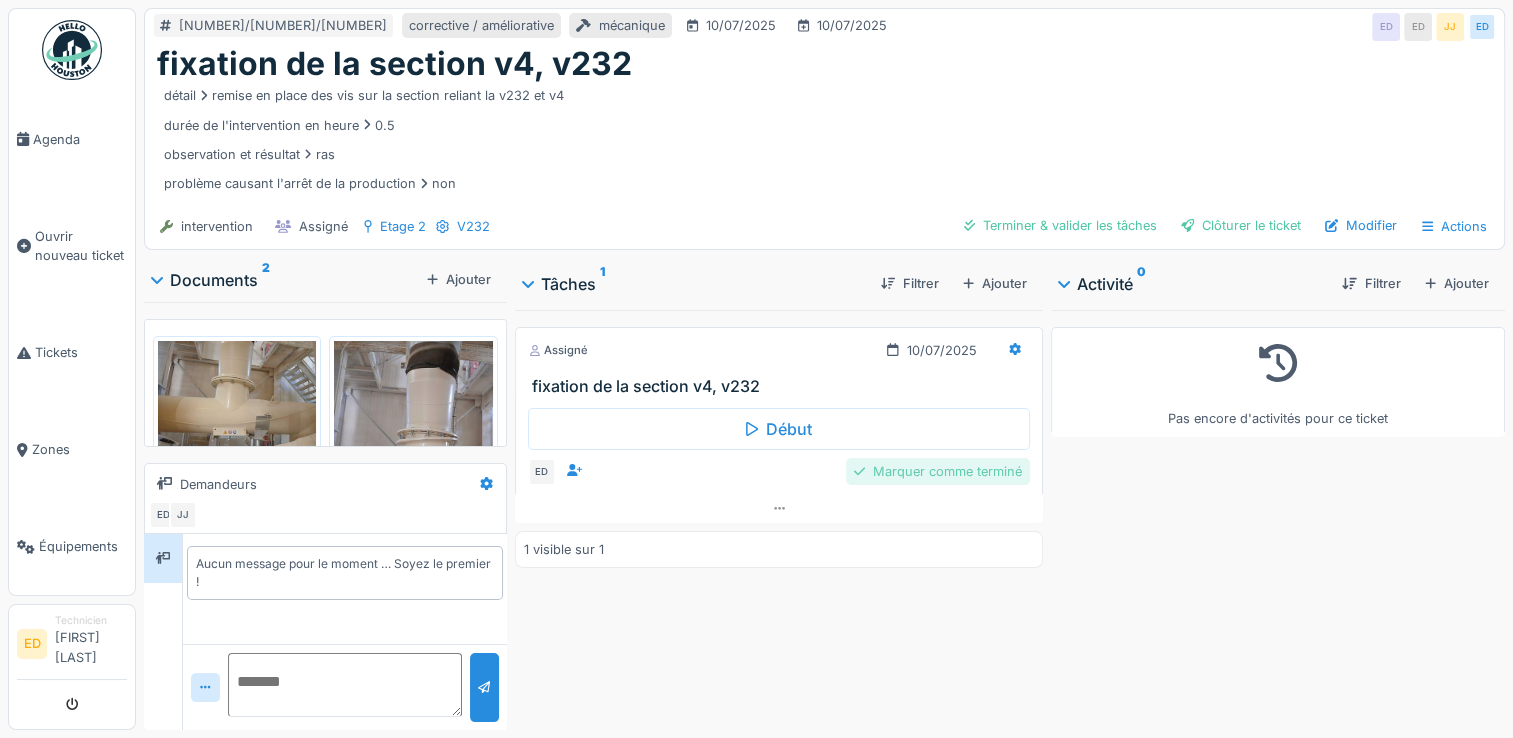 click on "Marquer comme terminé" at bounding box center (938, 471) 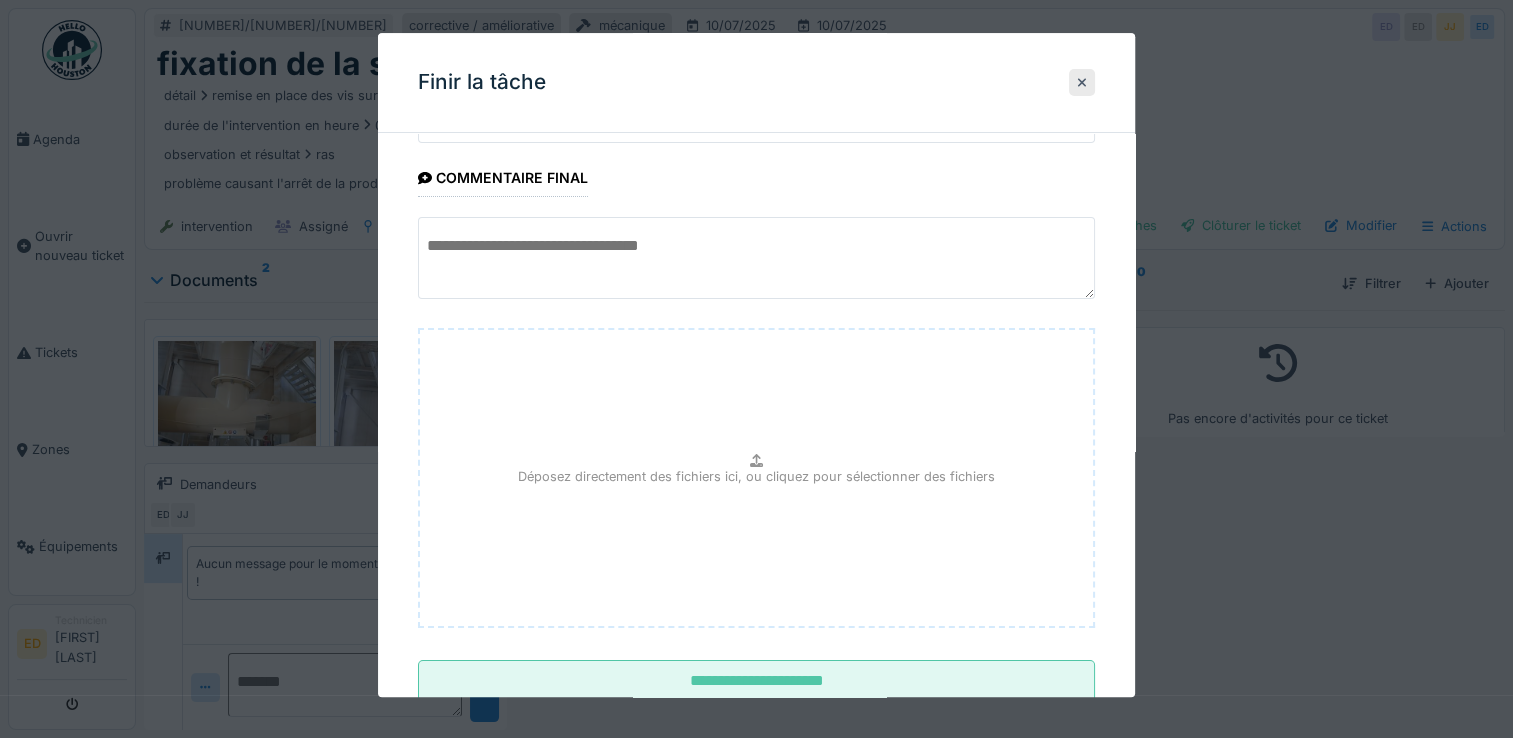 scroll, scrollTop: 148, scrollLeft: 0, axis: vertical 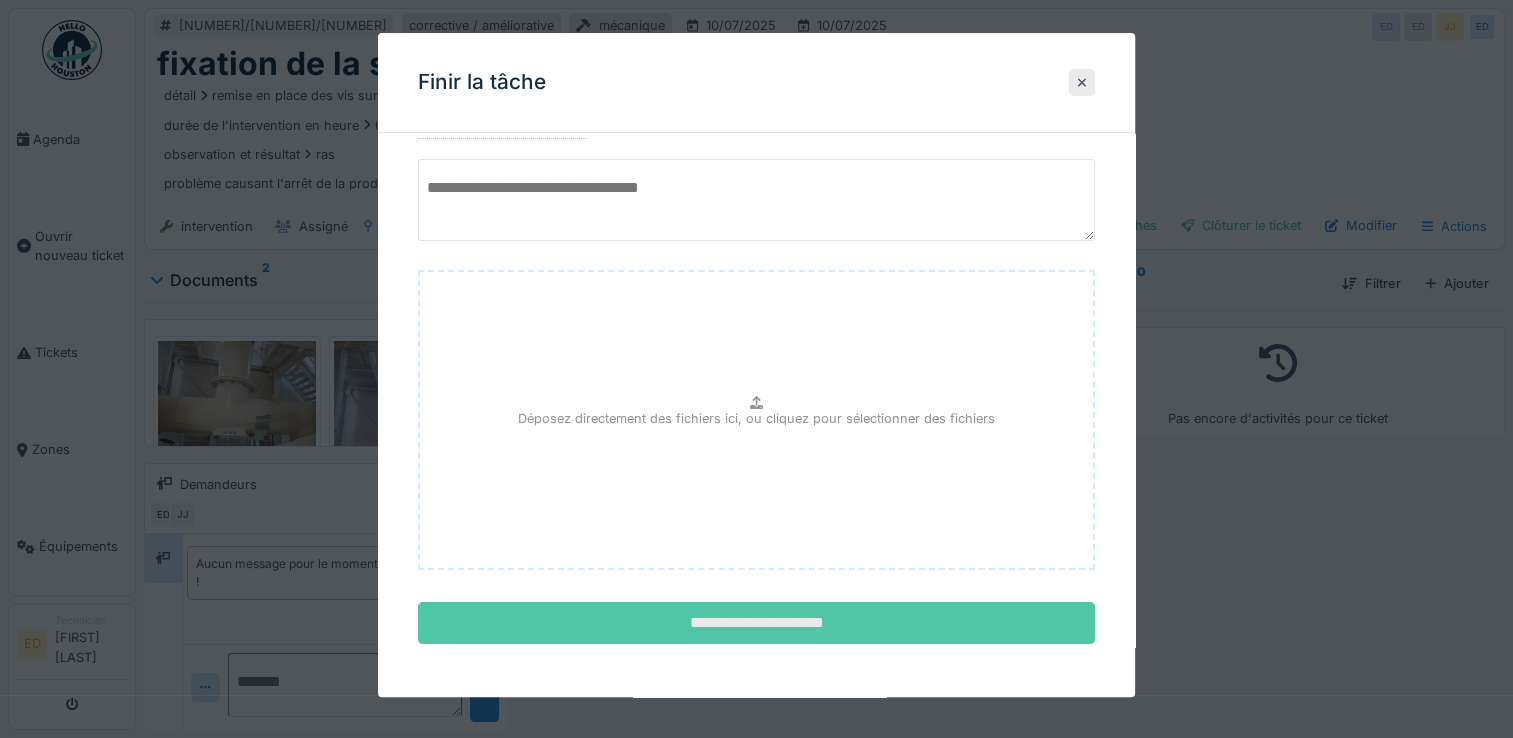 click on "**********" at bounding box center [756, 624] 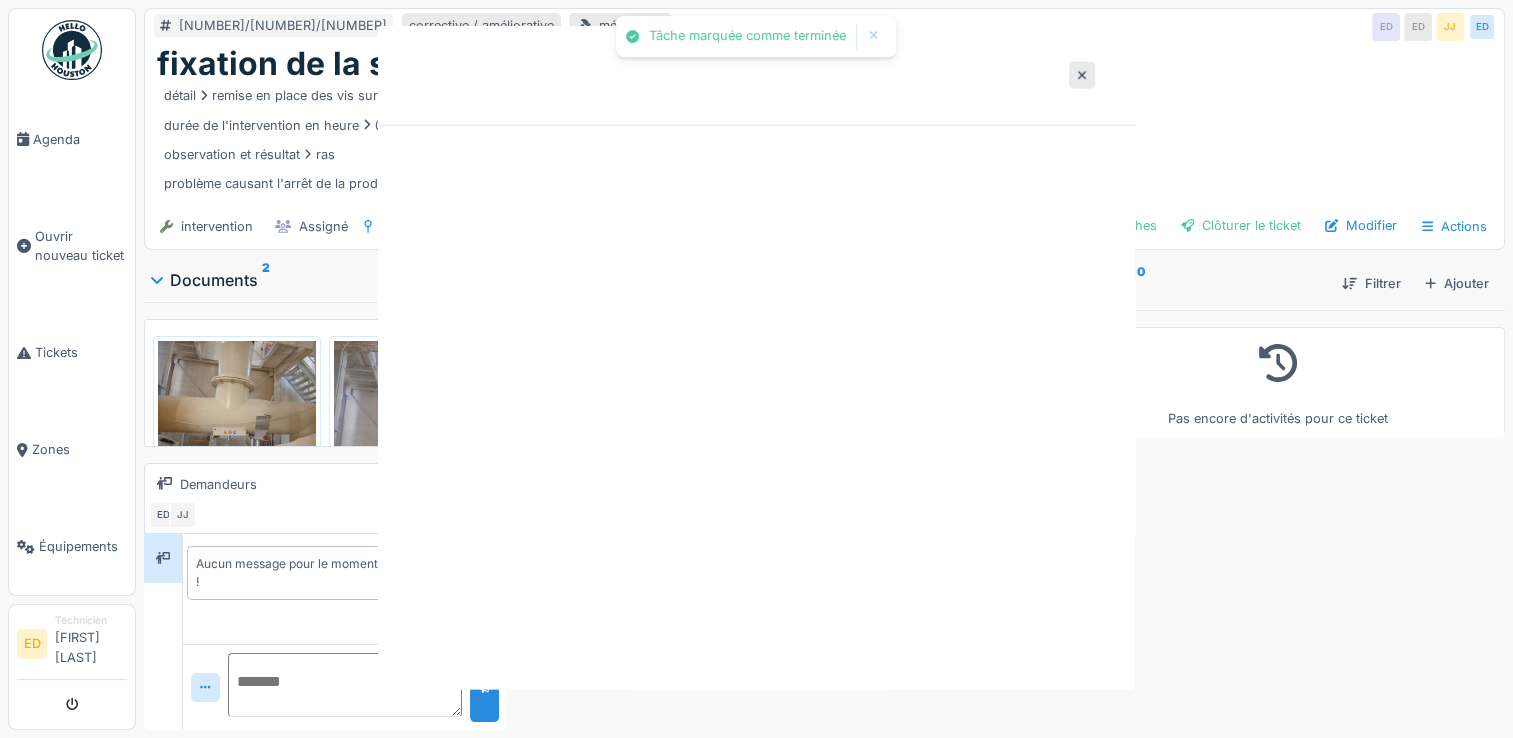 scroll, scrollTop: 0, scrollLeft: 0, axis: both 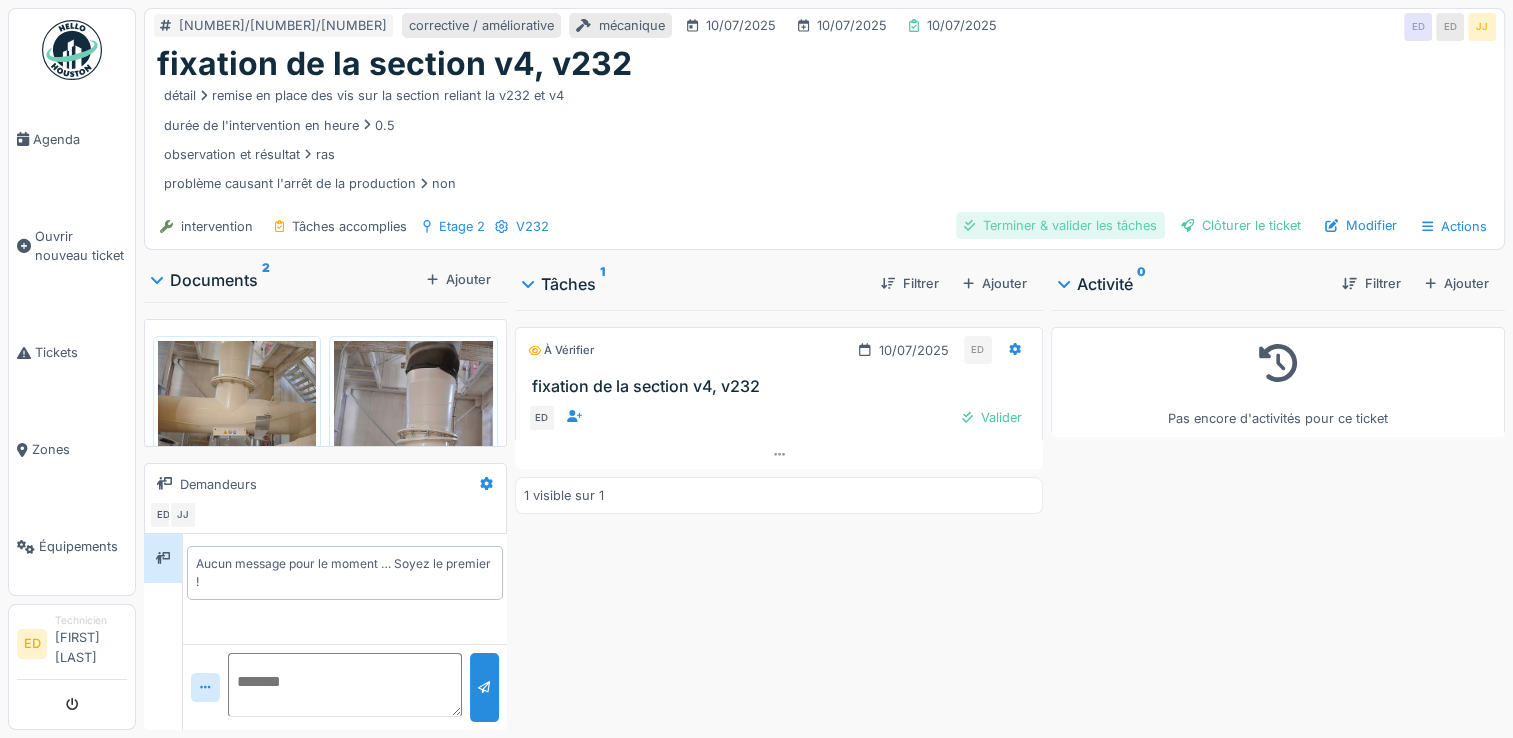 click on "Terminer & valider les tâches" at bounding box center [1060, 225] 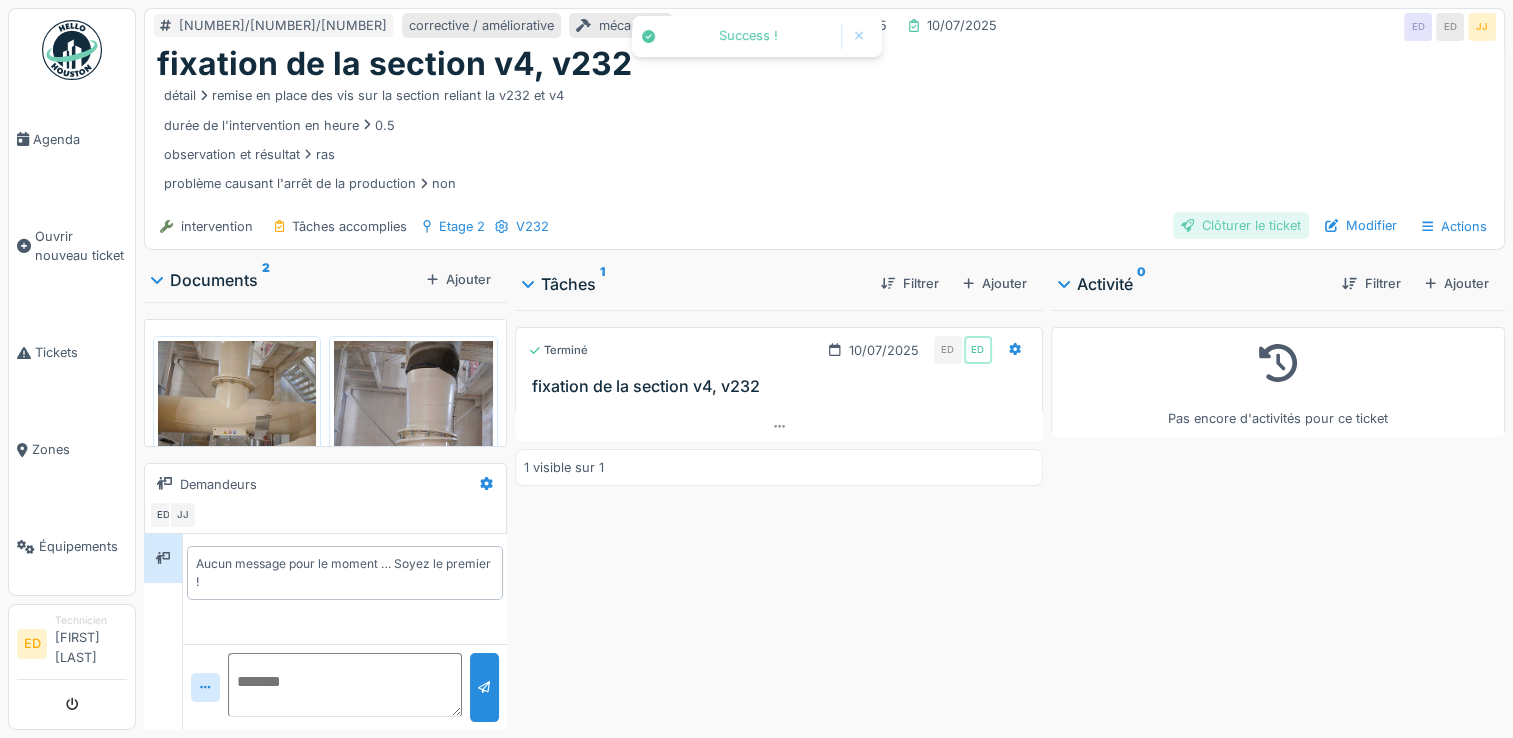 click on "Clôturer le ticket" at bounding box center [1241, 225] 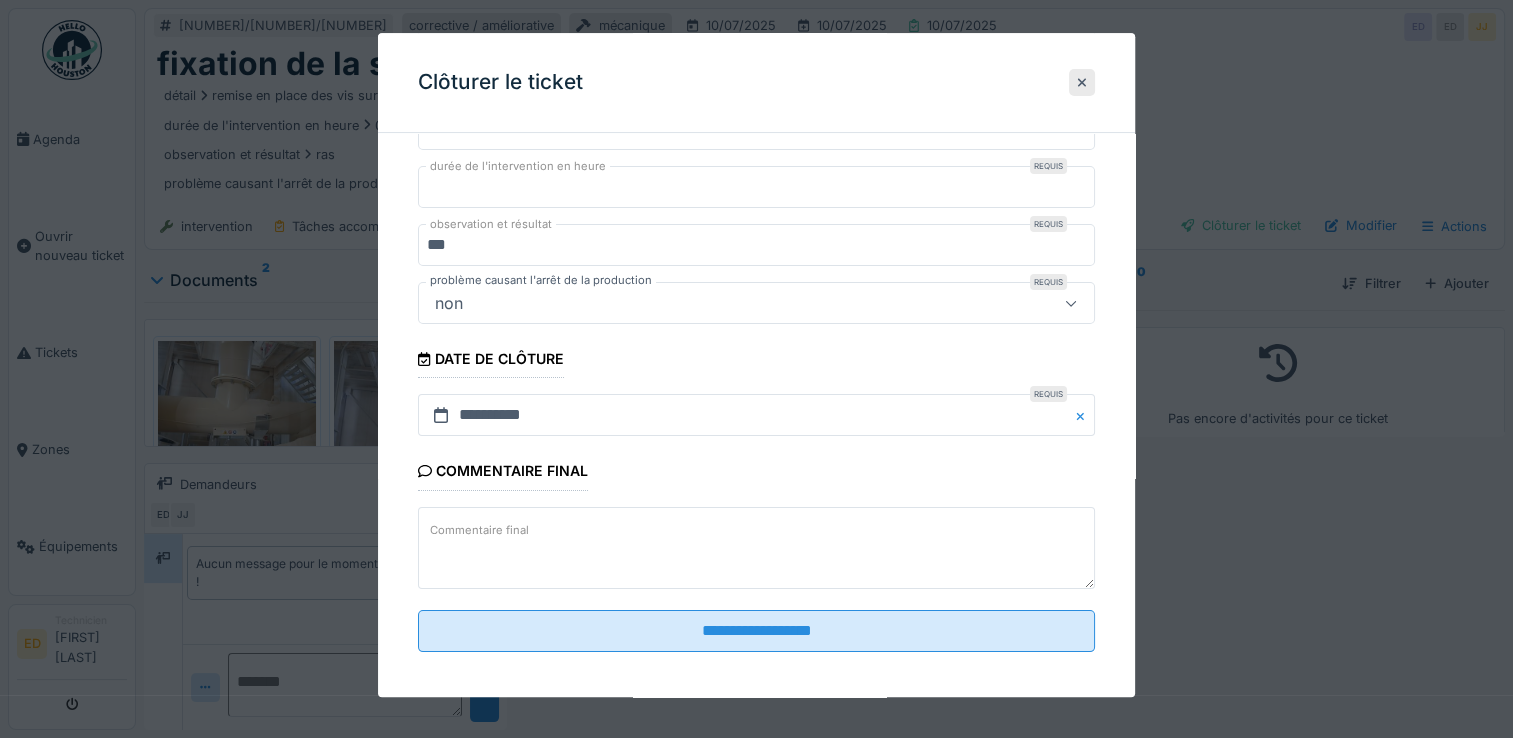scroll, scrollTop: 322, scrollLeft: 0, axis: vertical 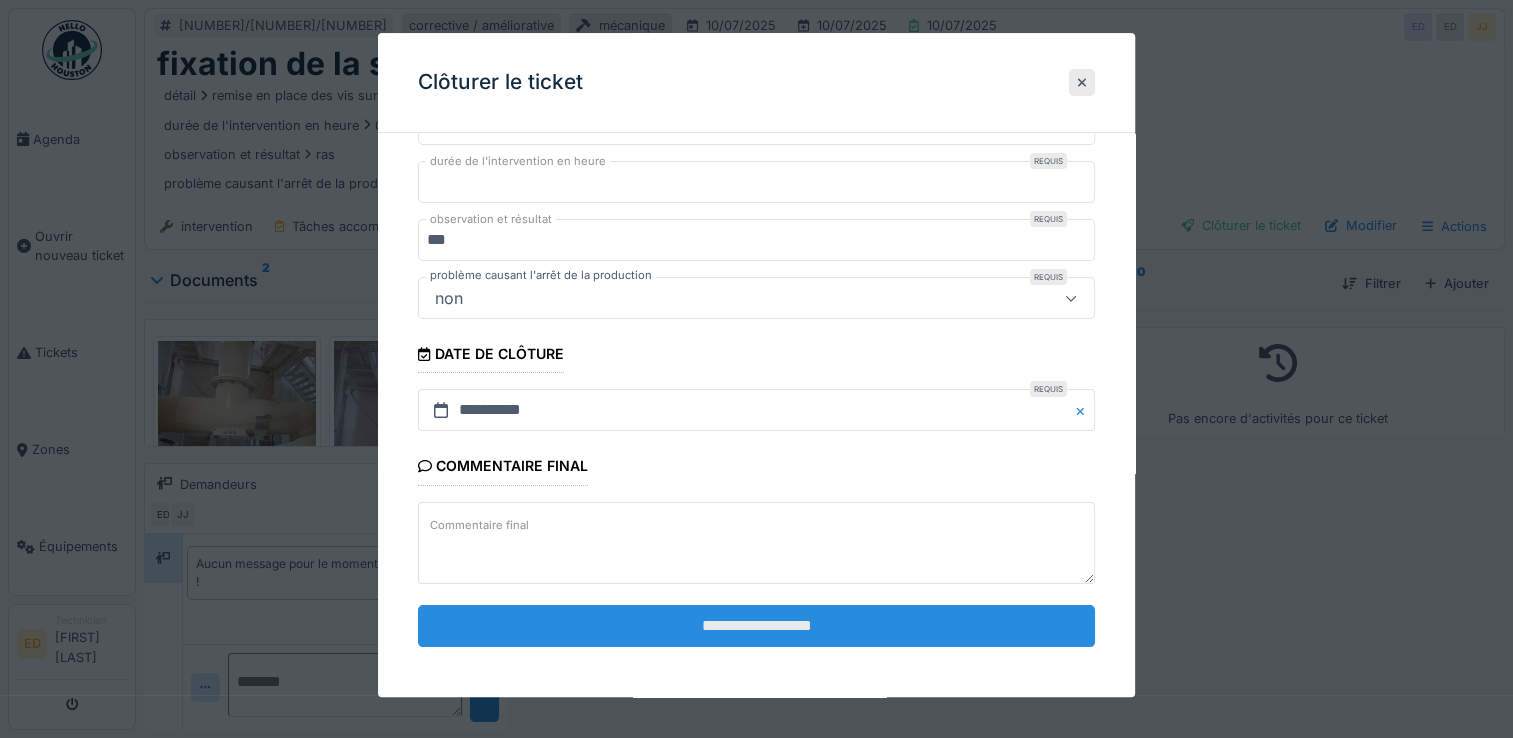 click on "**********" at bounding box center [756, 626] 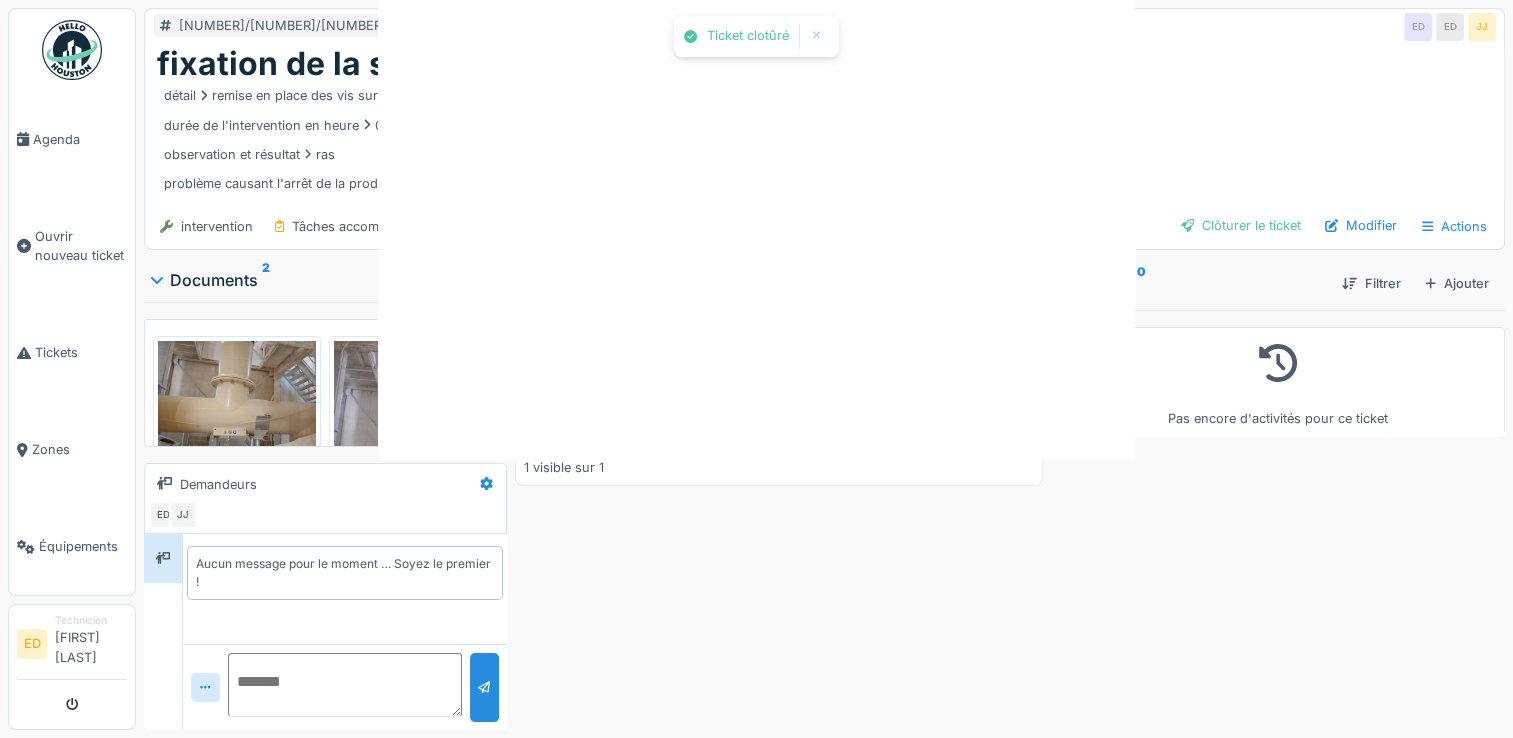 scroll, scrollTop: 0, scrollLeft: 0, axis: both 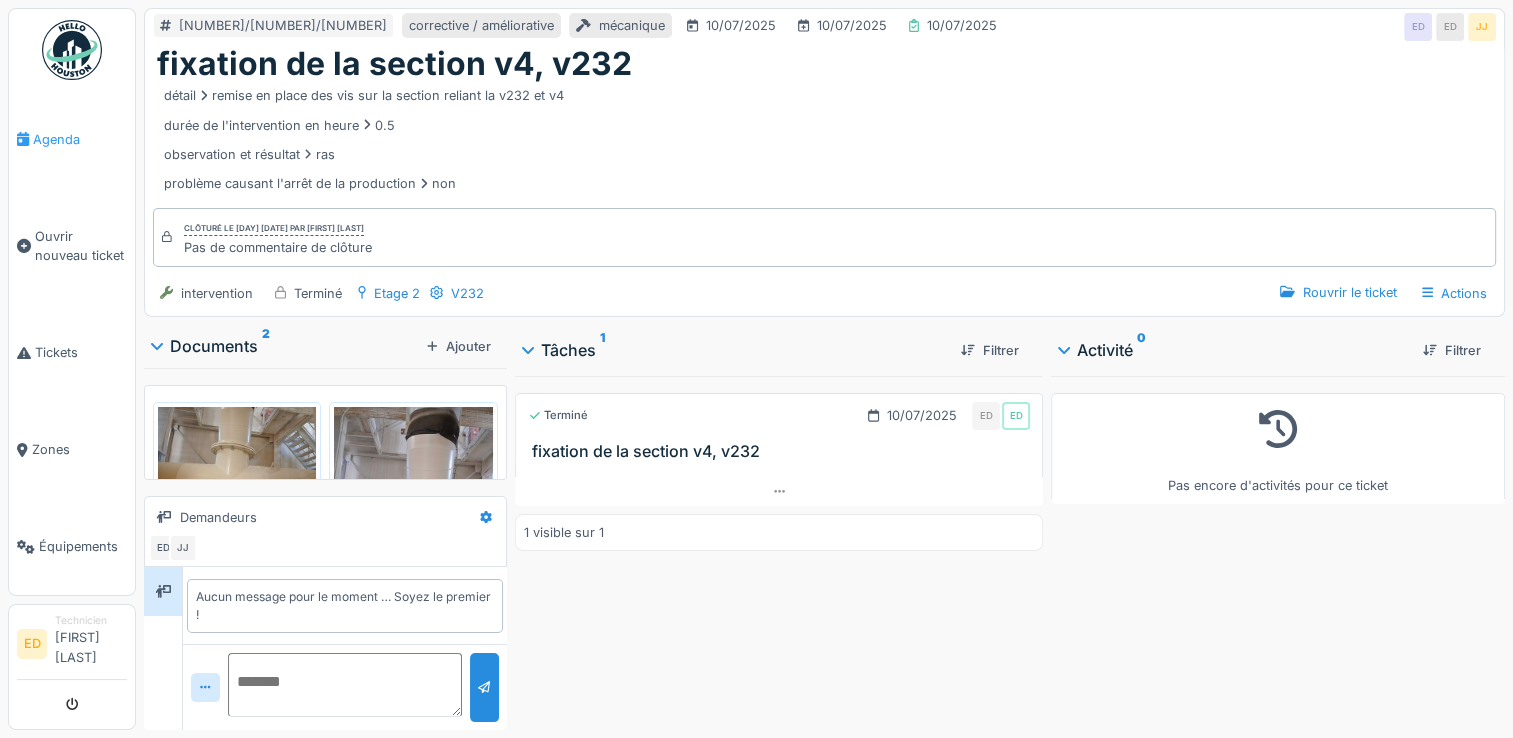 click at bounding box center [23, 139] 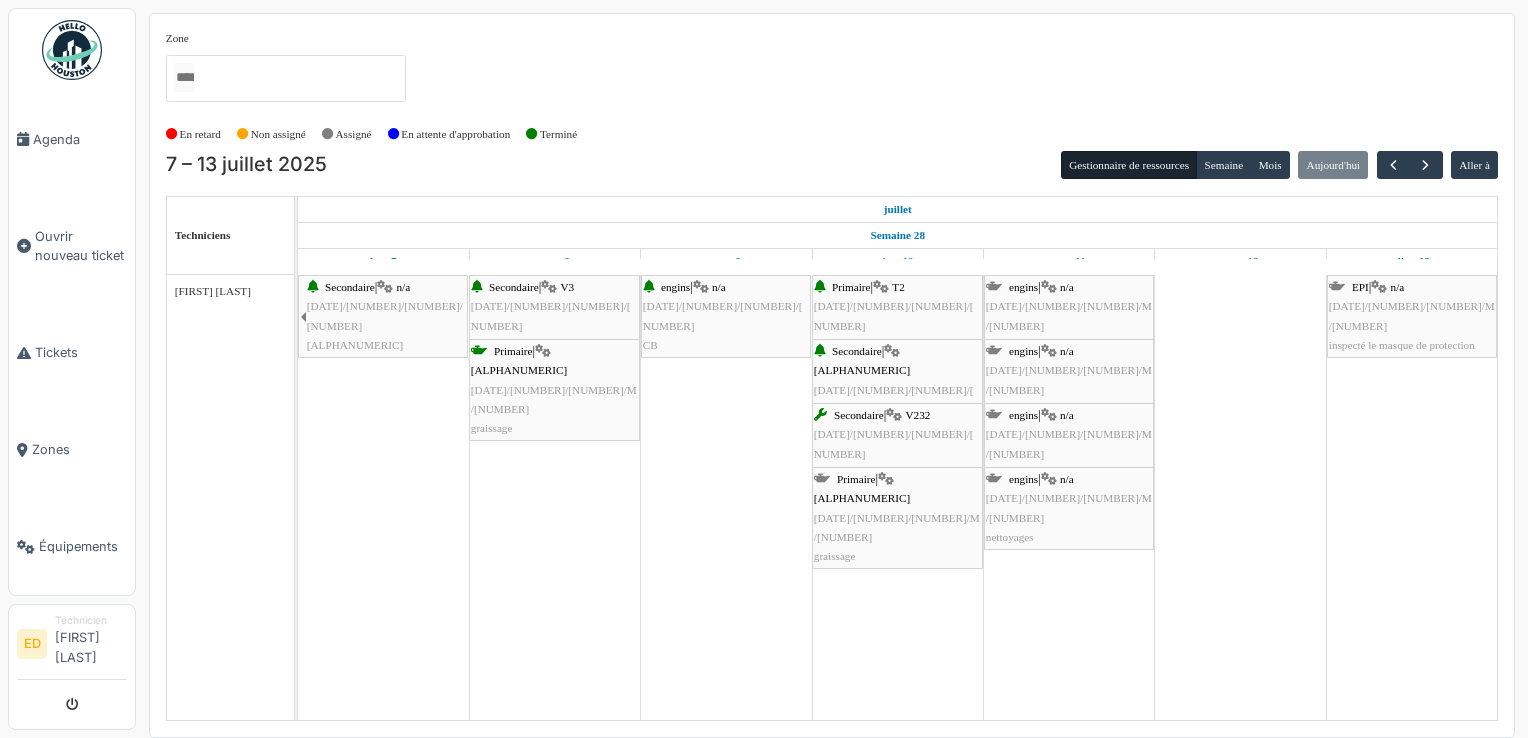 scroll, scrollTop: 0, scrollLeft: 0, axis: both 